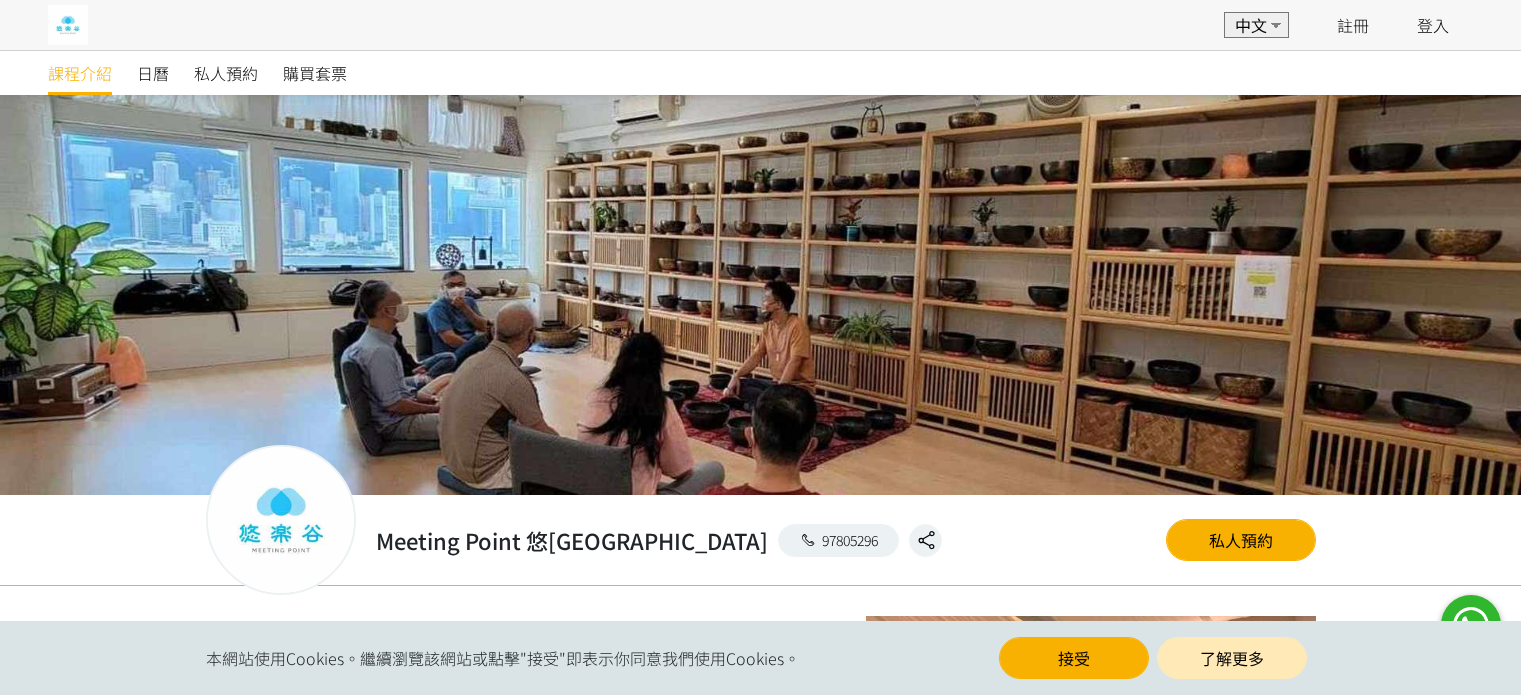 scroll, scrollTop: 0, scrollLeft: 0, axis: both 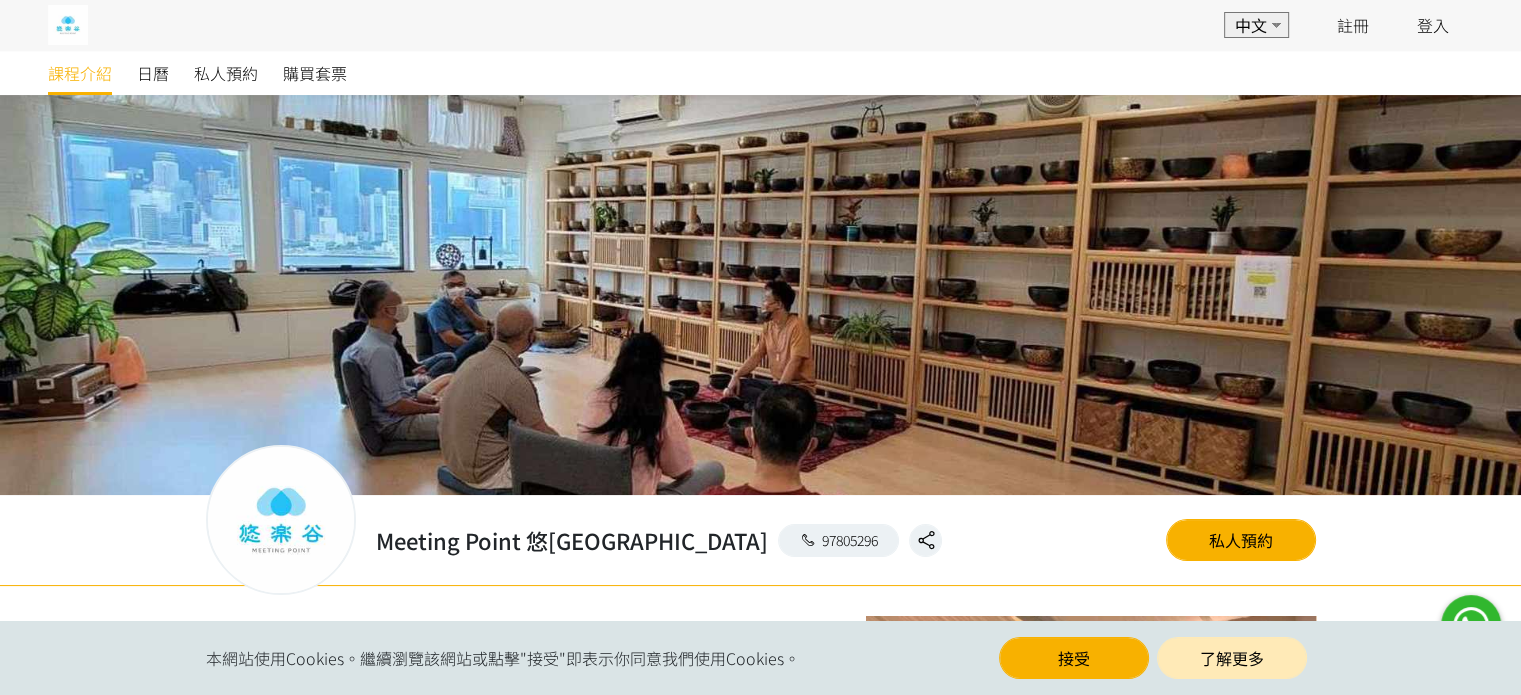 click on "日曆" at bounding box center [165, 73] 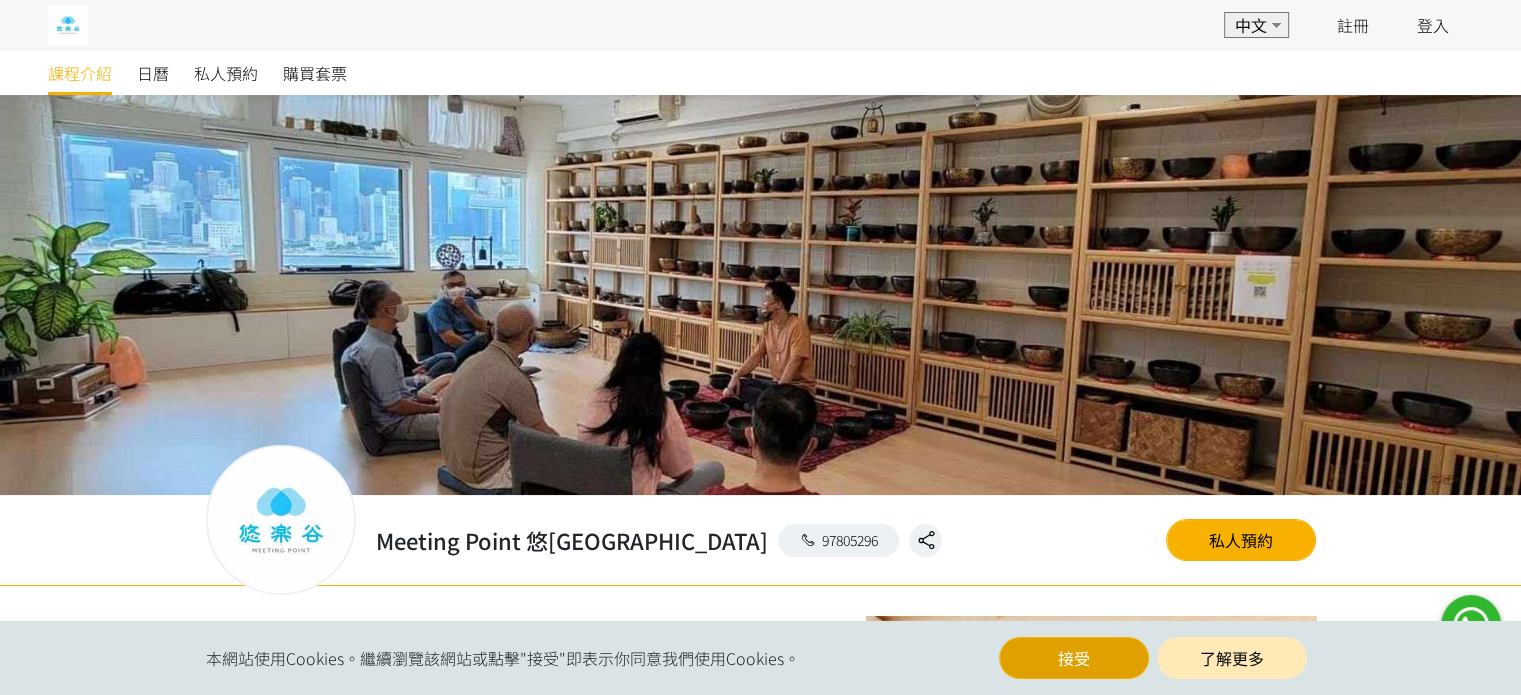 click on "接受" at bounding box center (1074, 658) 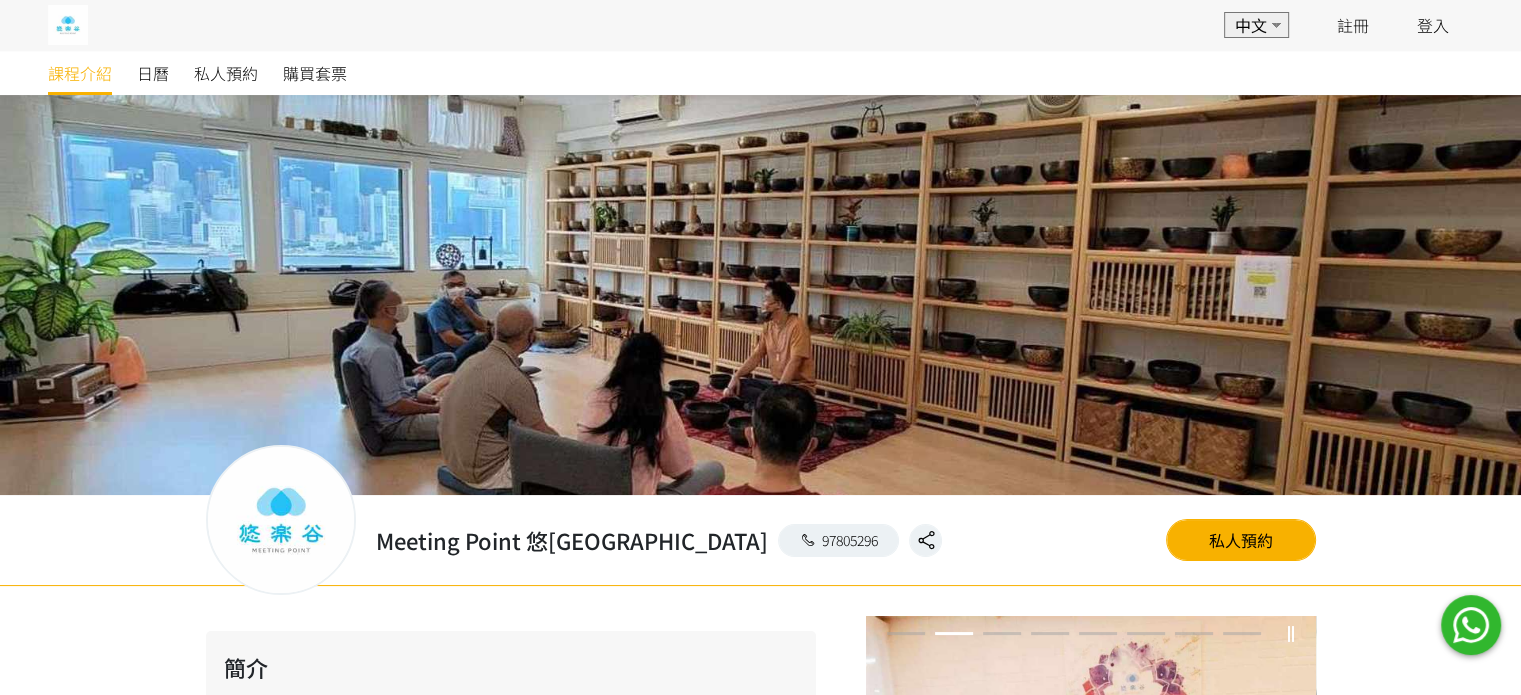 click on "課程介紹" at bounding box center (92, 73) 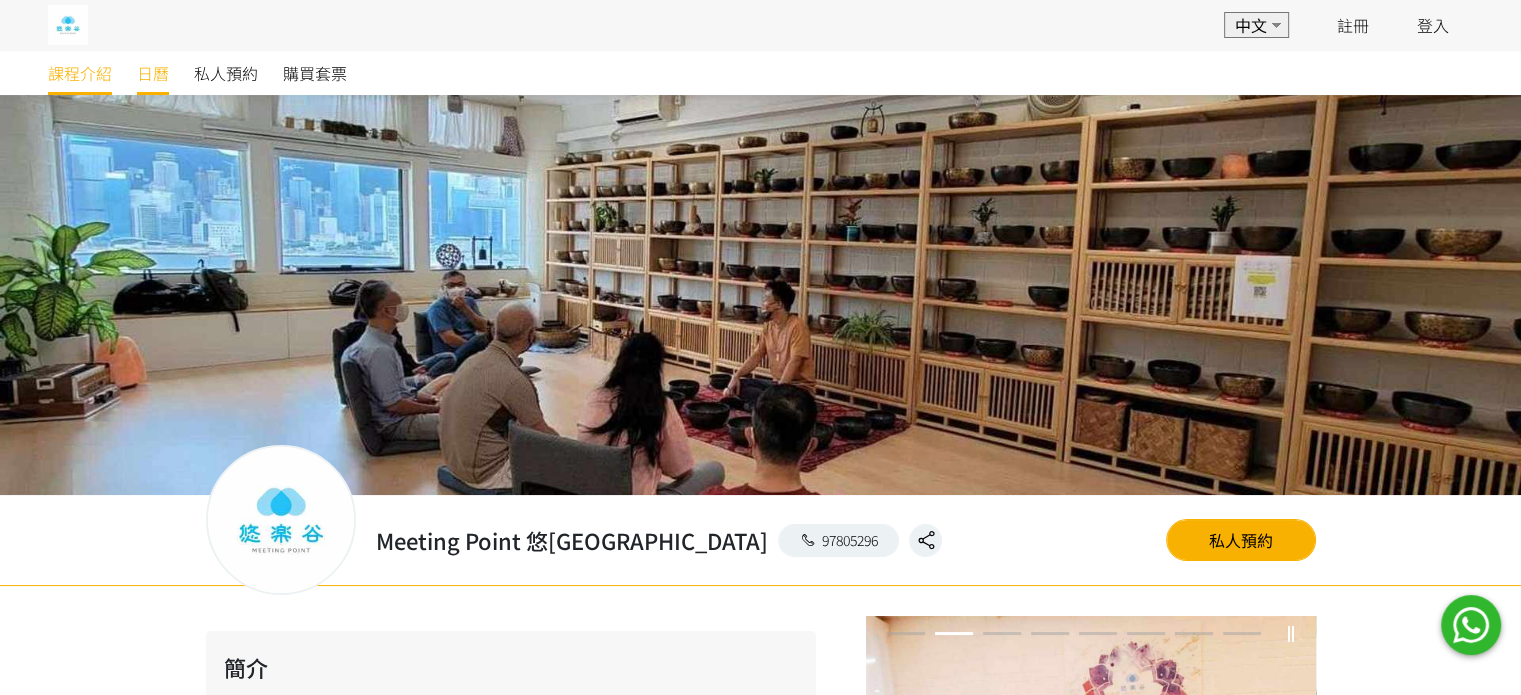 click on "日曆" at bounding box center [153, 73] 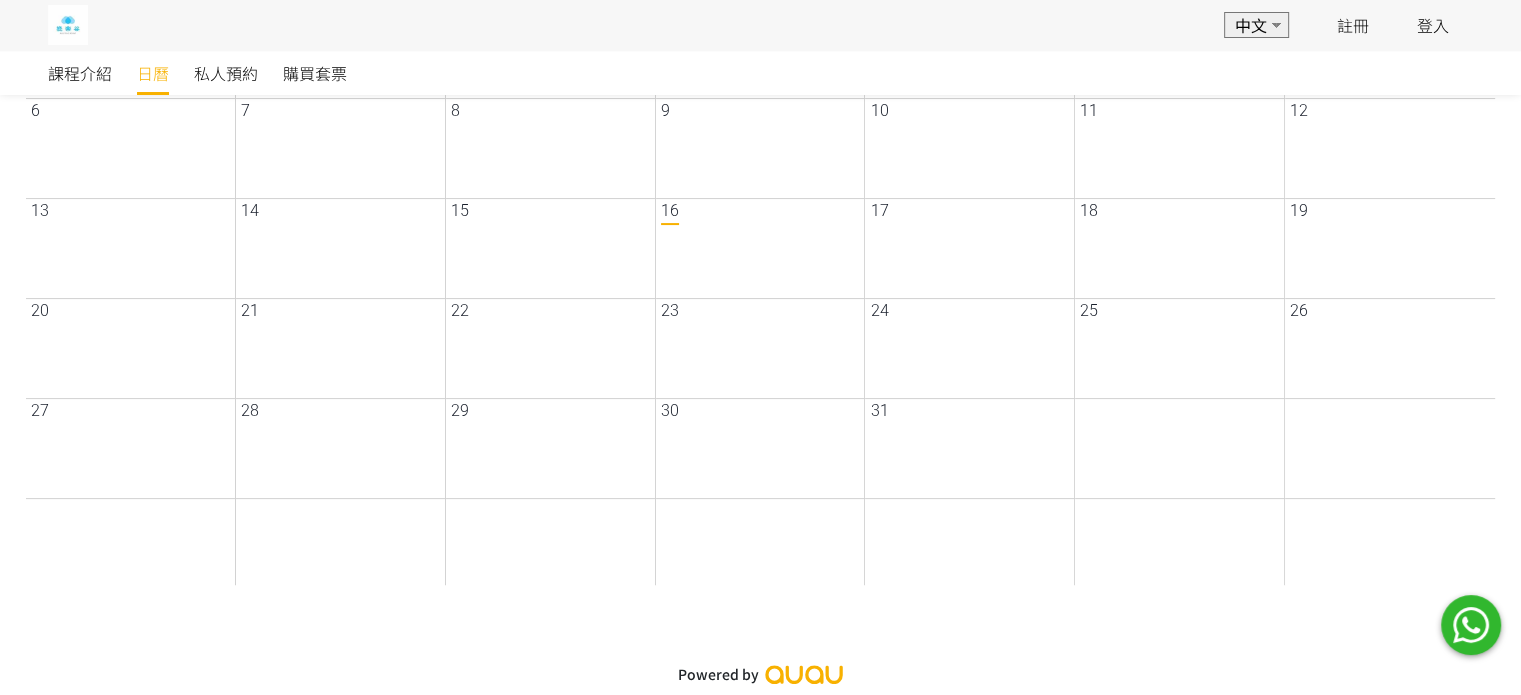 scroll, scrollTop: 0, scrollLeft: 0, axis: both 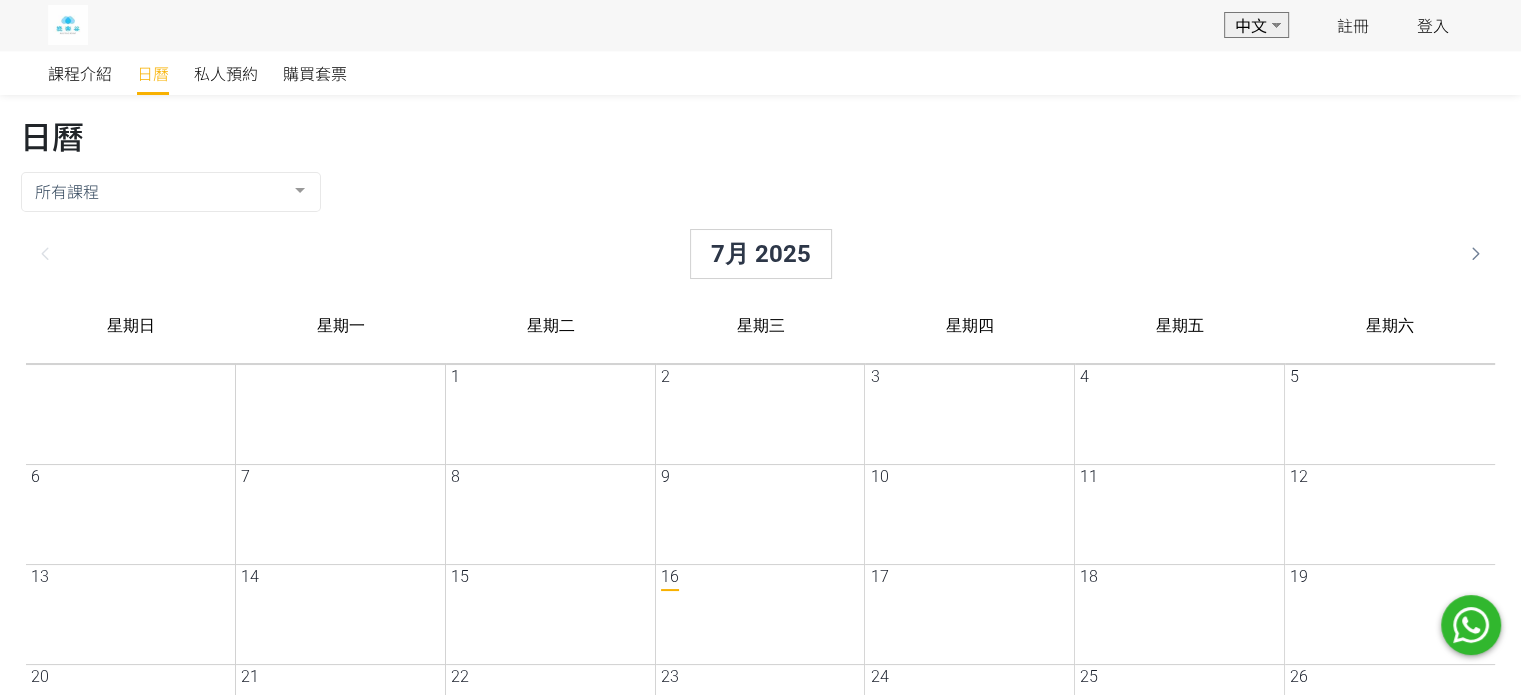 click on "7月 2025" at bounding box center [744, 254] 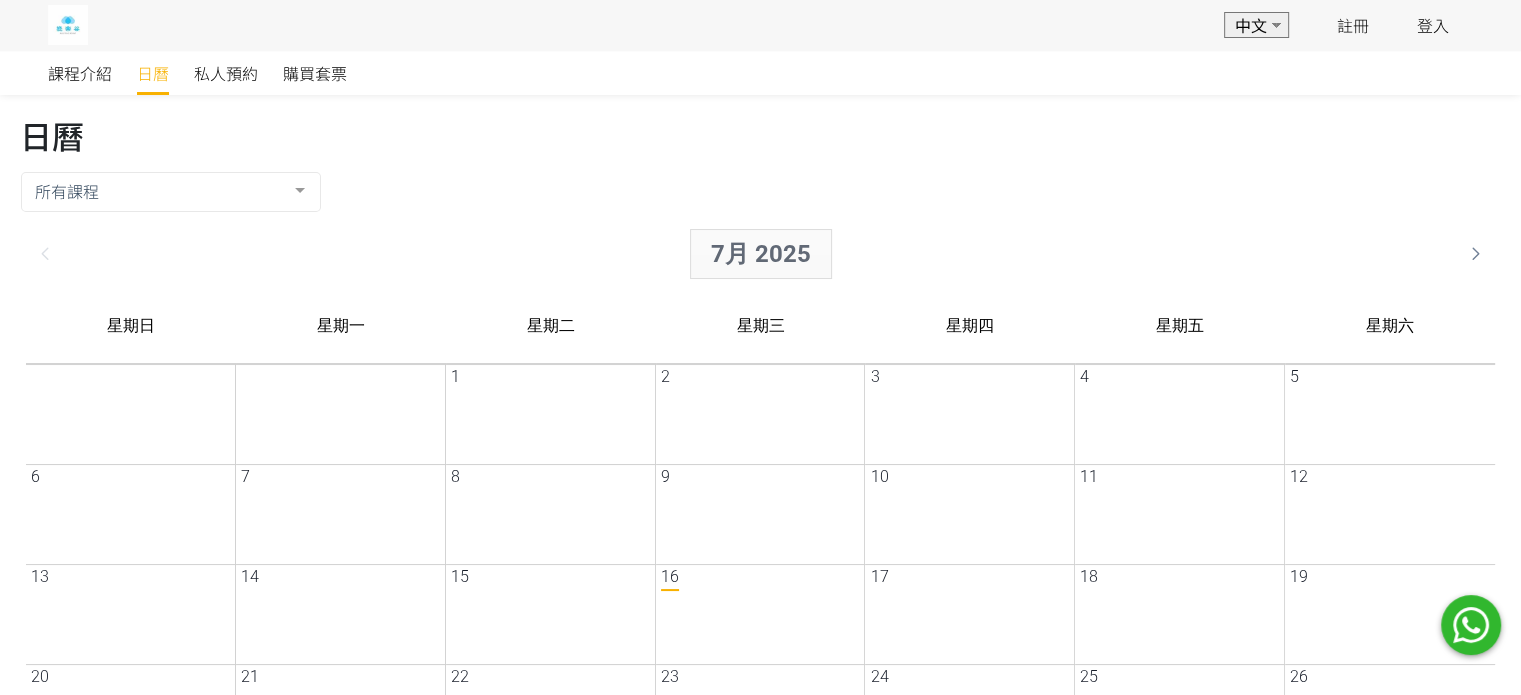 click on "7月 2025" at bounding box center [745, 254] 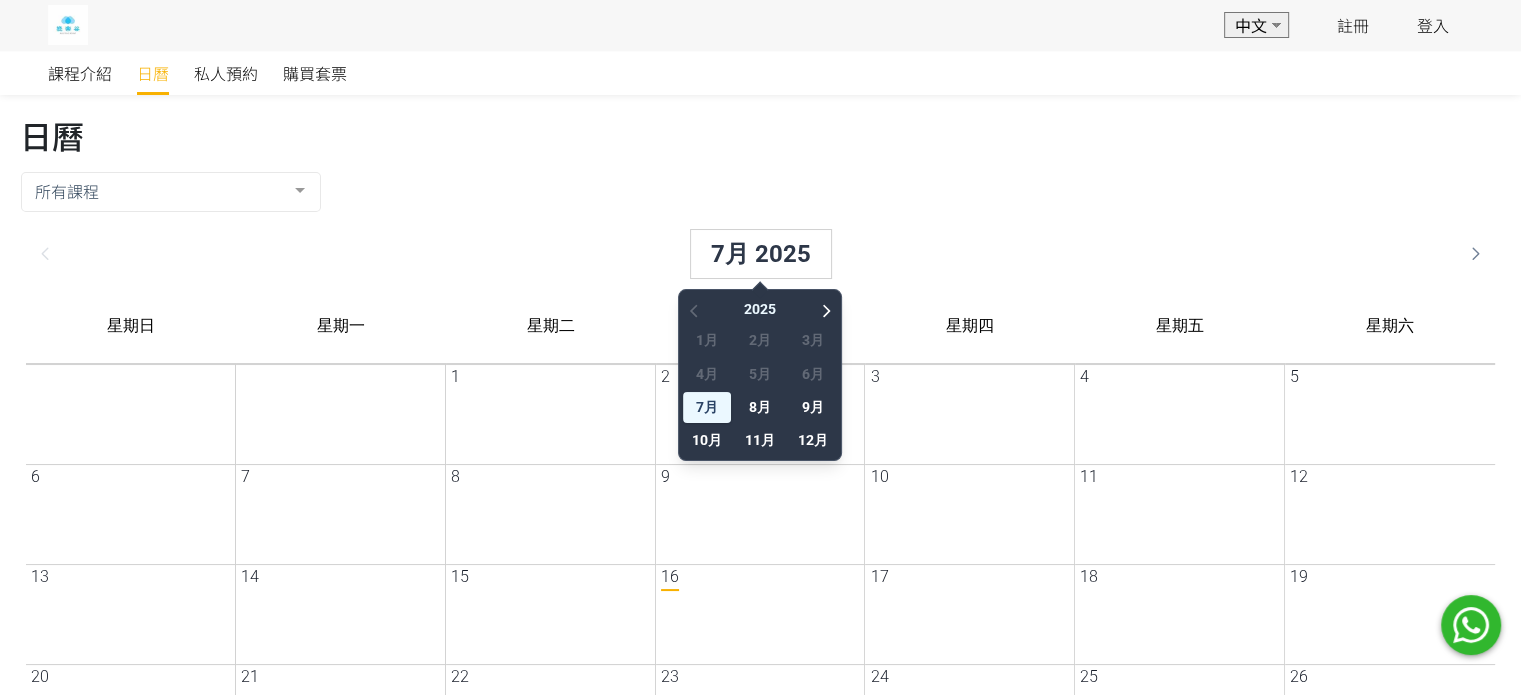 click on "1月   2月   3月   4月   5月   6月   7月   8月   9月   10月   11月   12月" at bounding box center (744, 390) 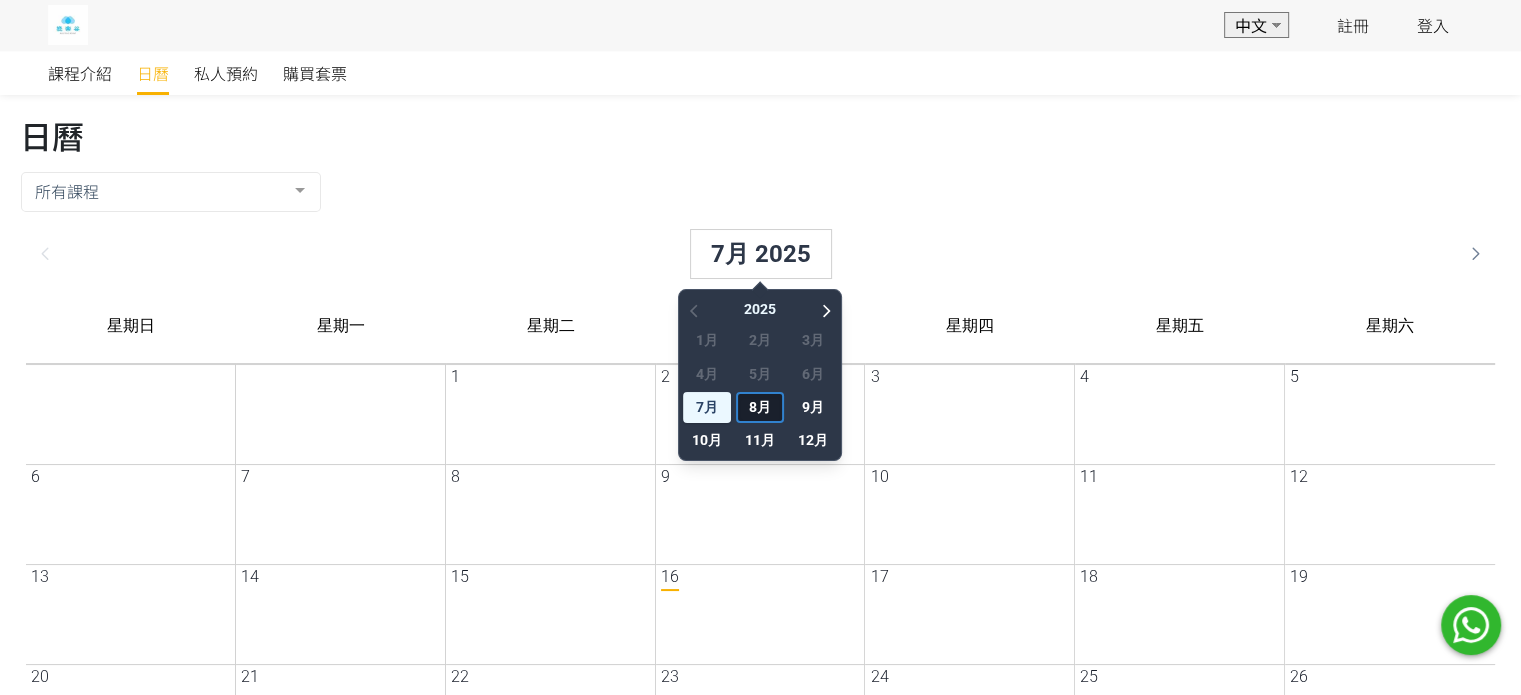 click on "8月" at bounding box center (744, 407) 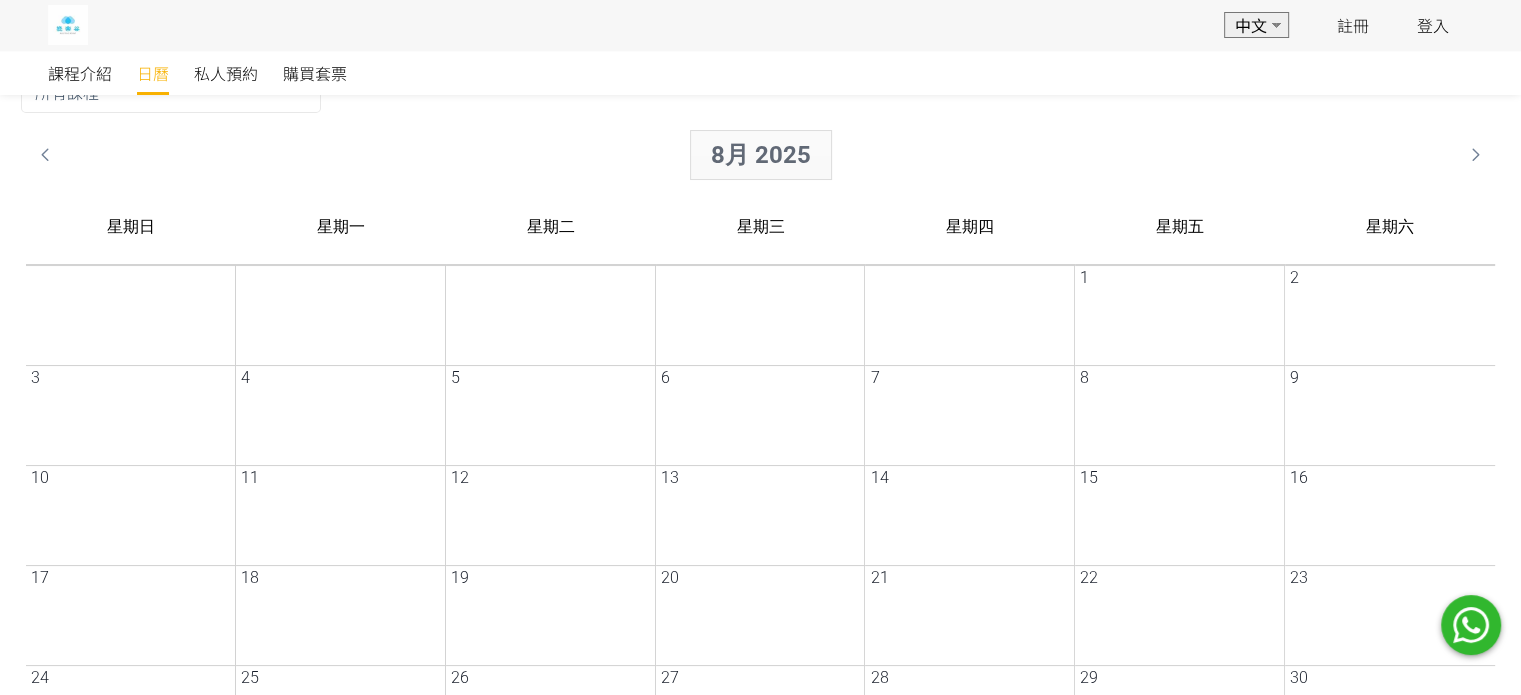 scroll, scrollTop: 0, scrollLeft: 0, axis: both 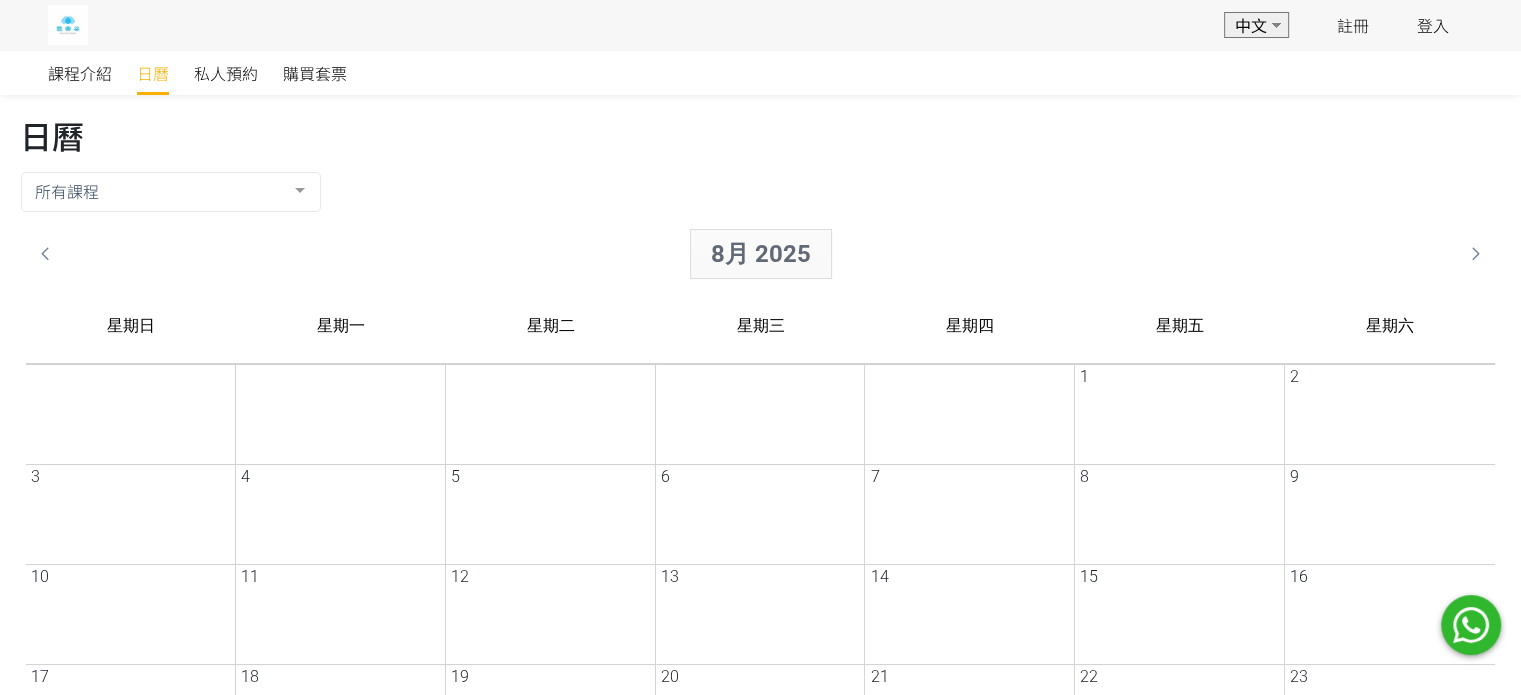 click on "8月 2025" at bounding box center [745, 254] 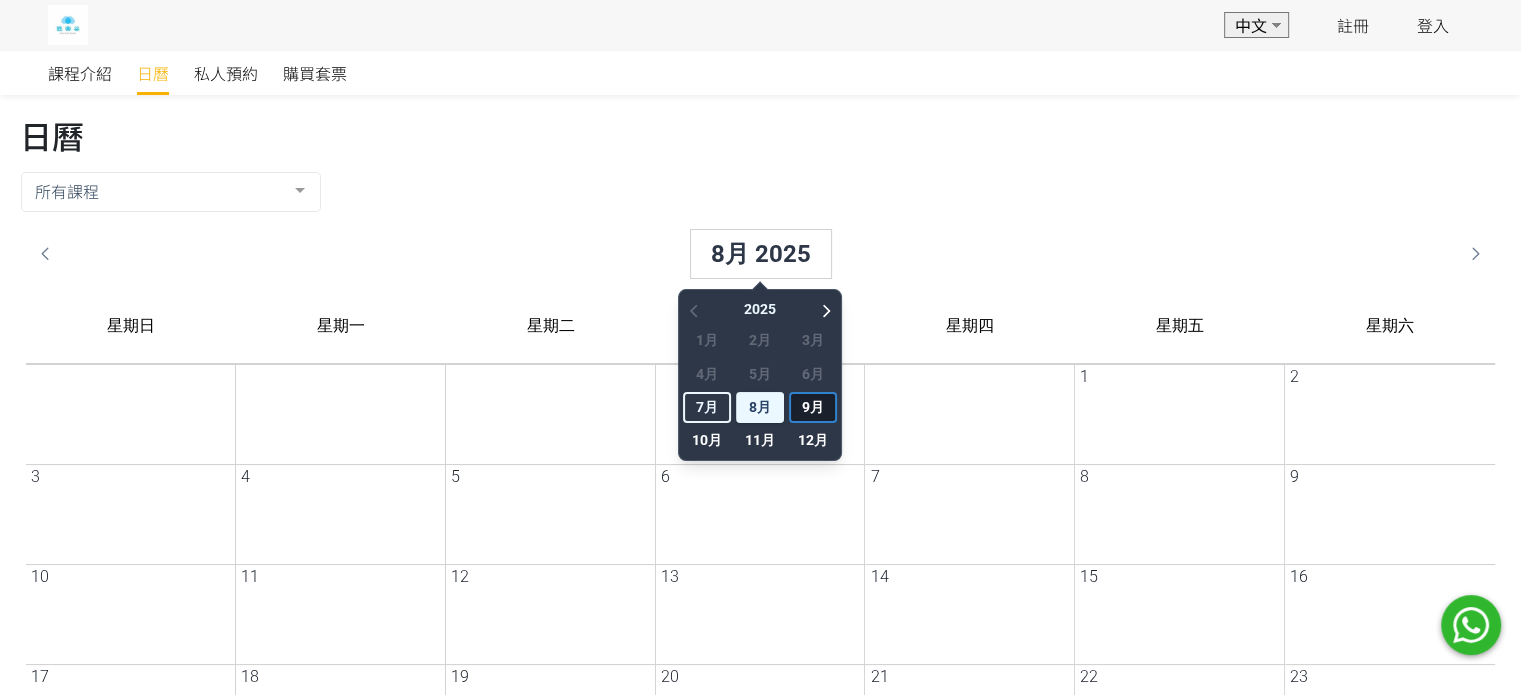 click on "9月" at bounding box center [797, 407] 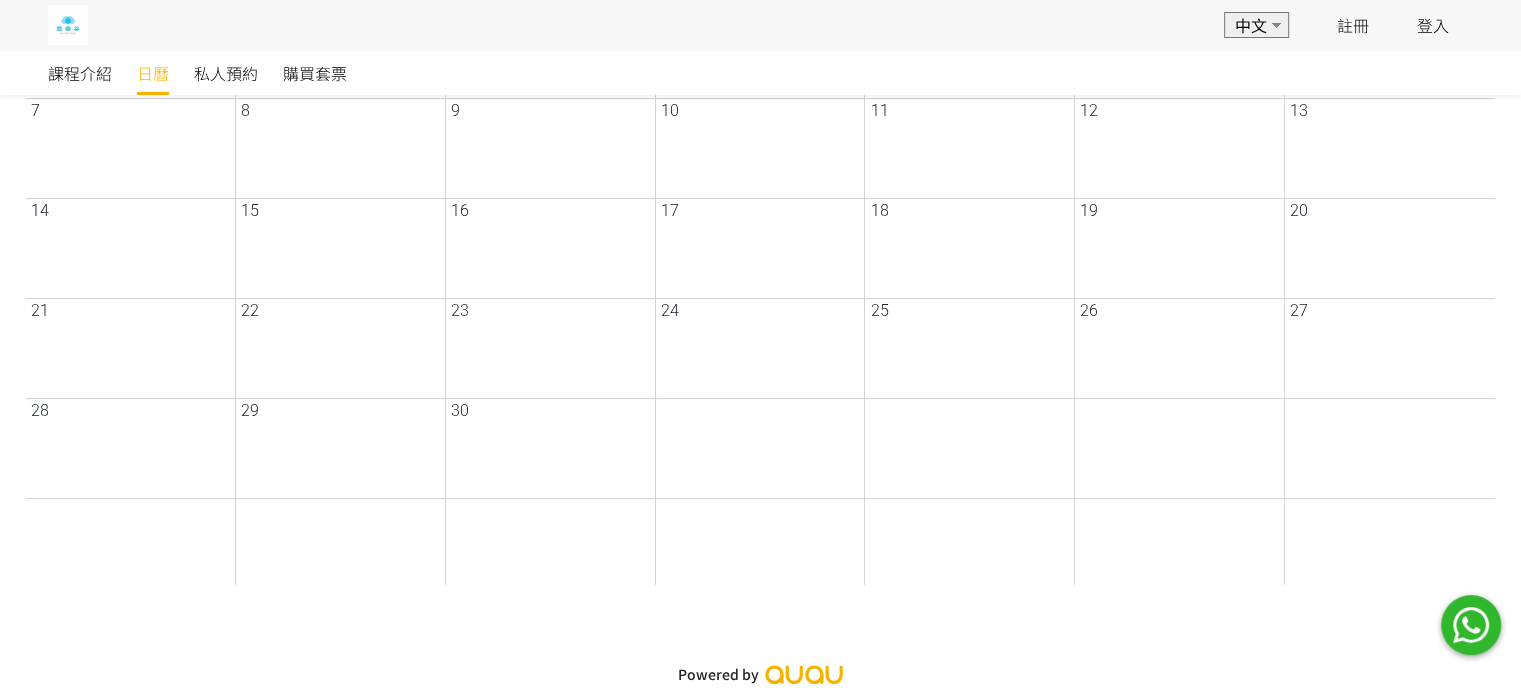 scroll, scrollTop: 0, scrollLeft: 0, axis: both 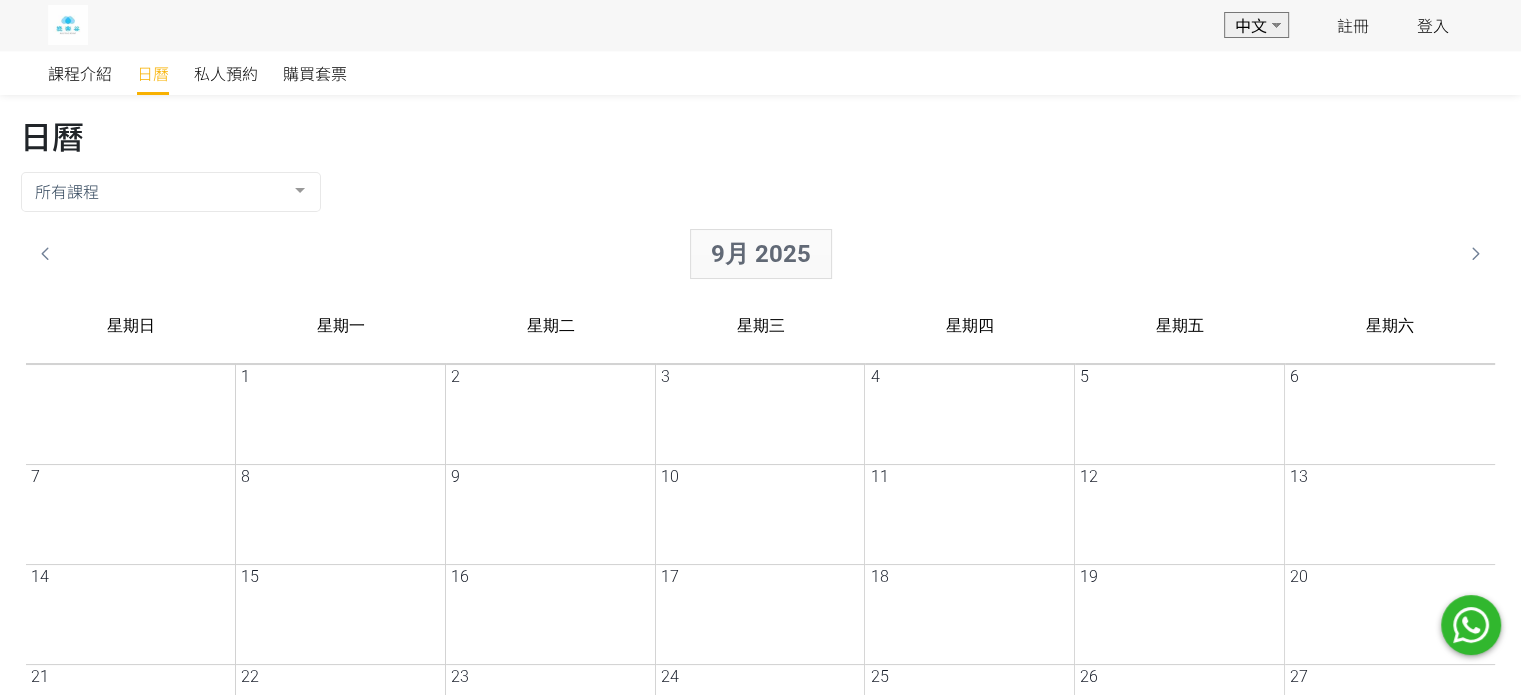 click on "9月 2025" at bounding box center (745, 254) 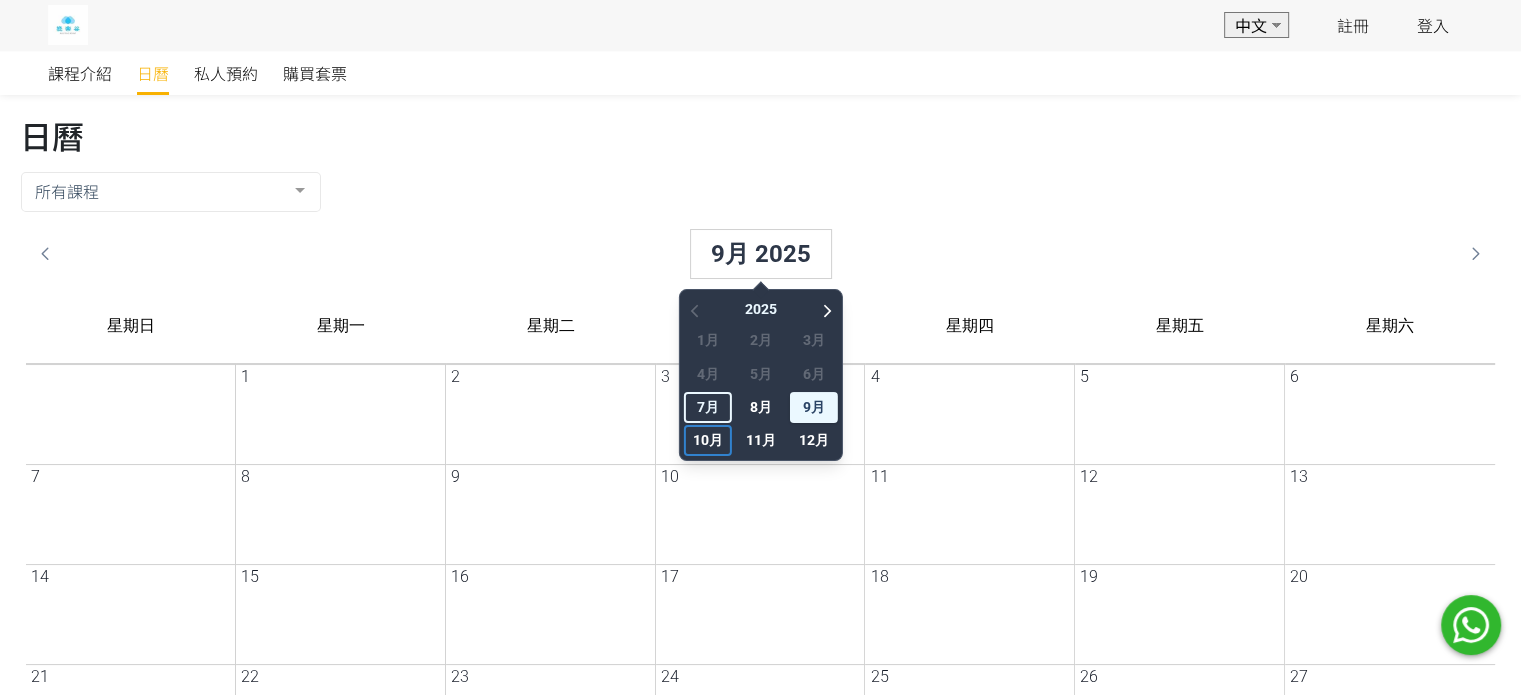 click on "10月" at bounding box center (692, 440) 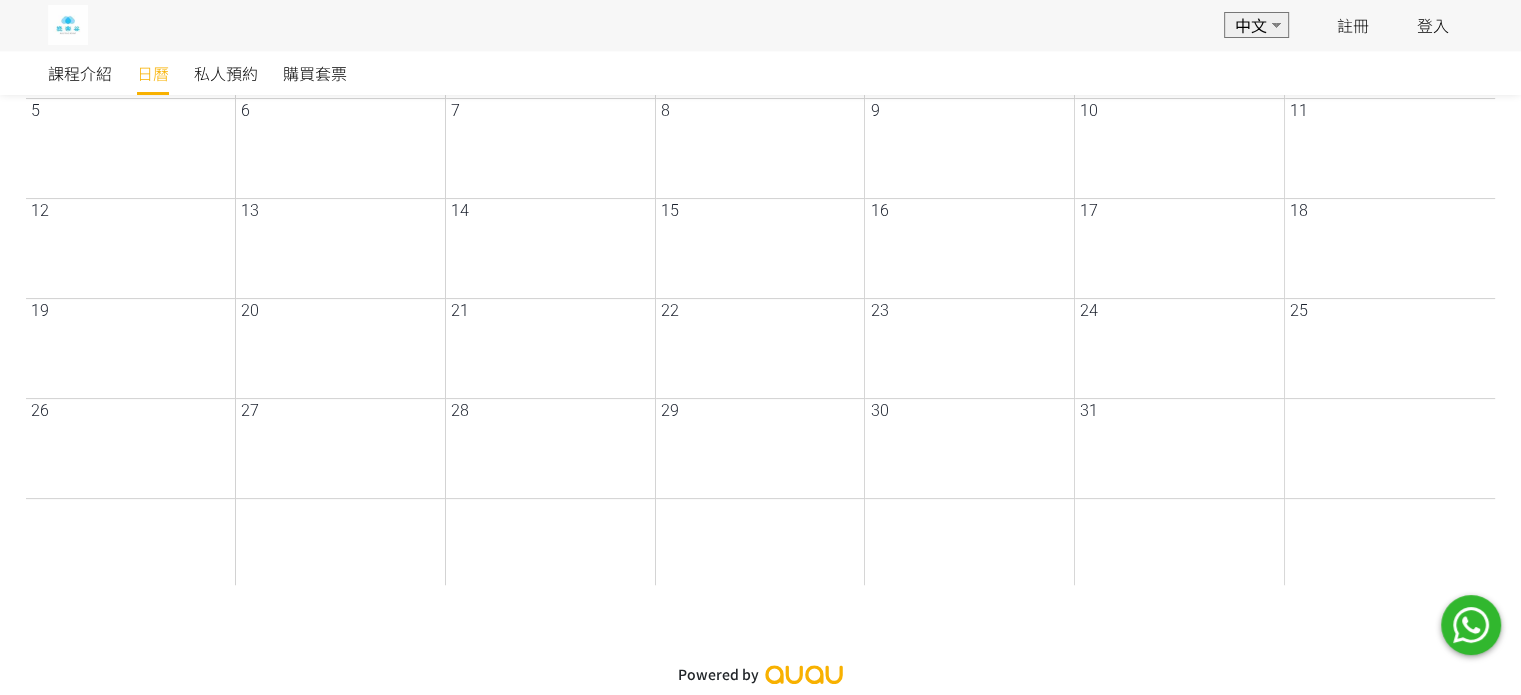 scroll, scrollTop: 0, scrollLeft: 0, axis: both 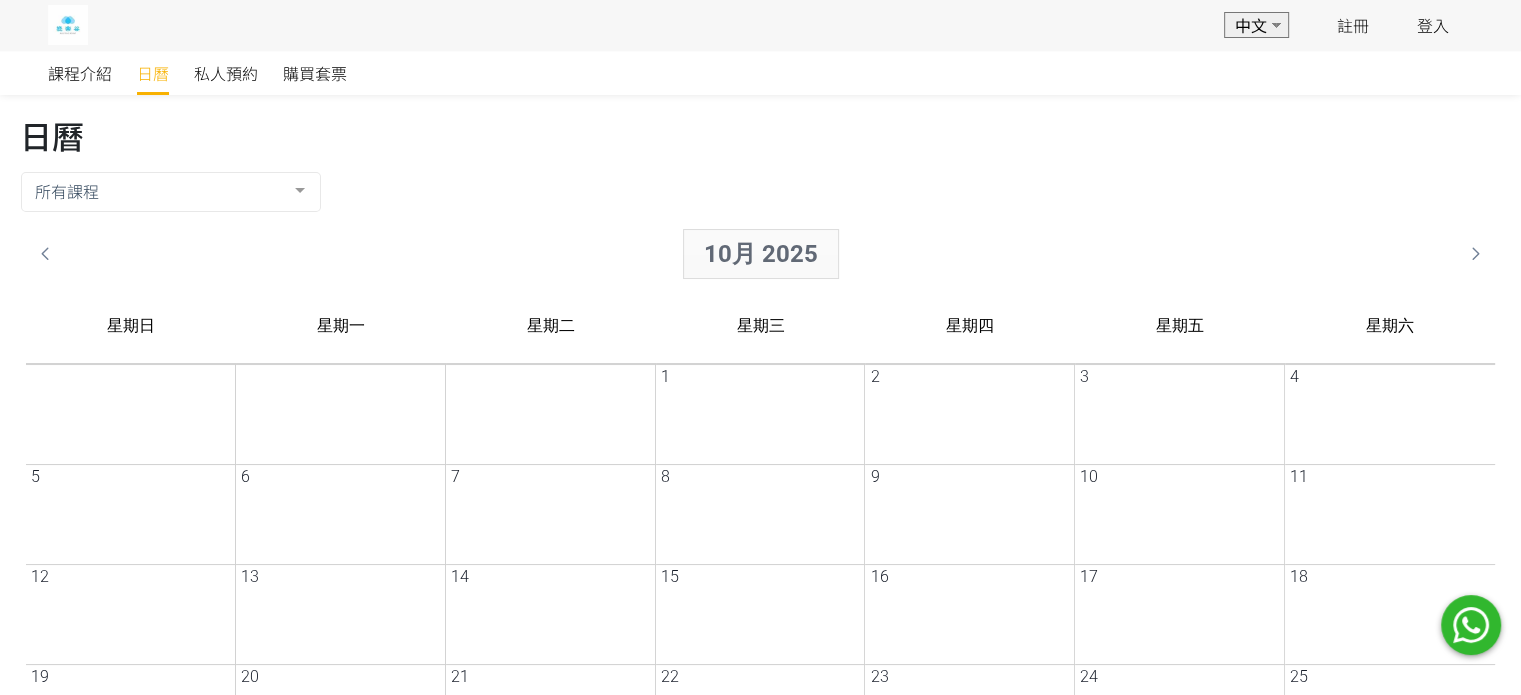 click on "10月 2025" at bounding box center (745, 254) 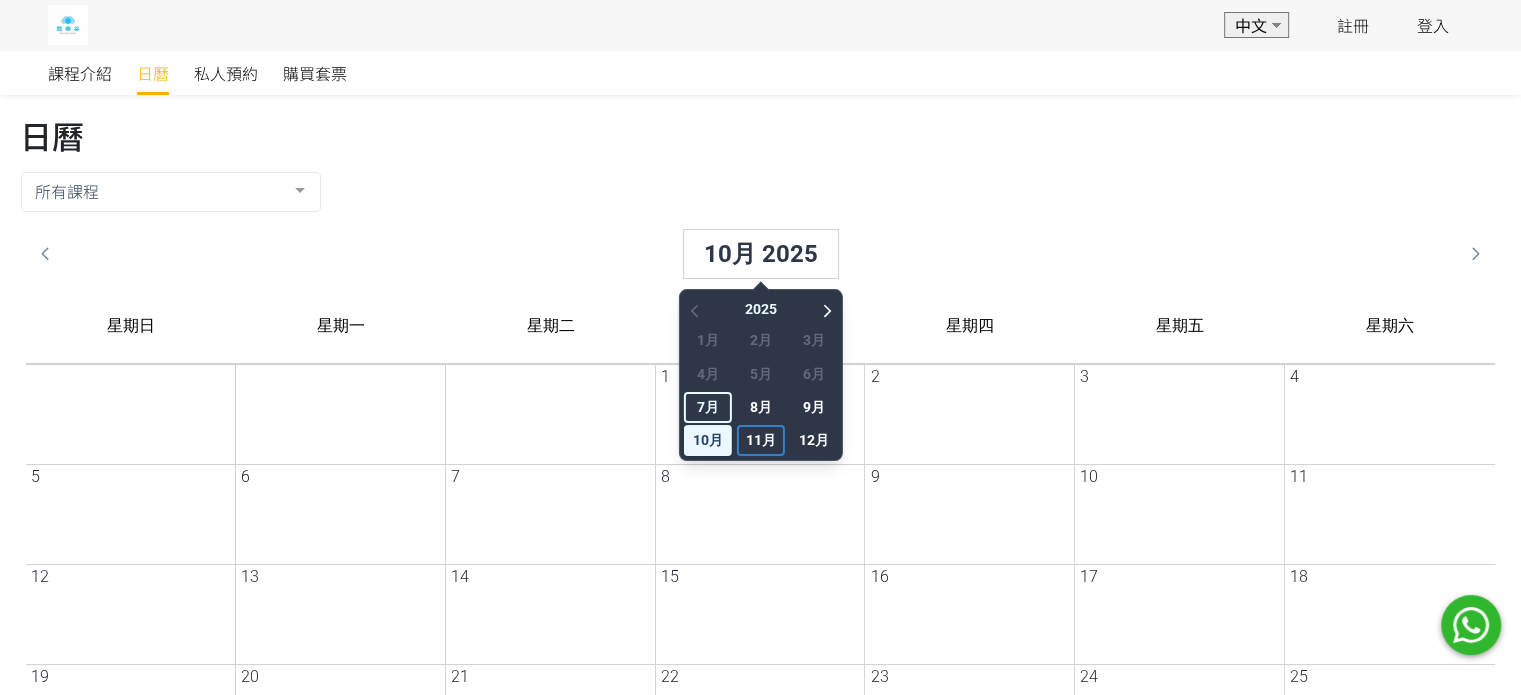 click on "11月" at bounding box center [745, 440] 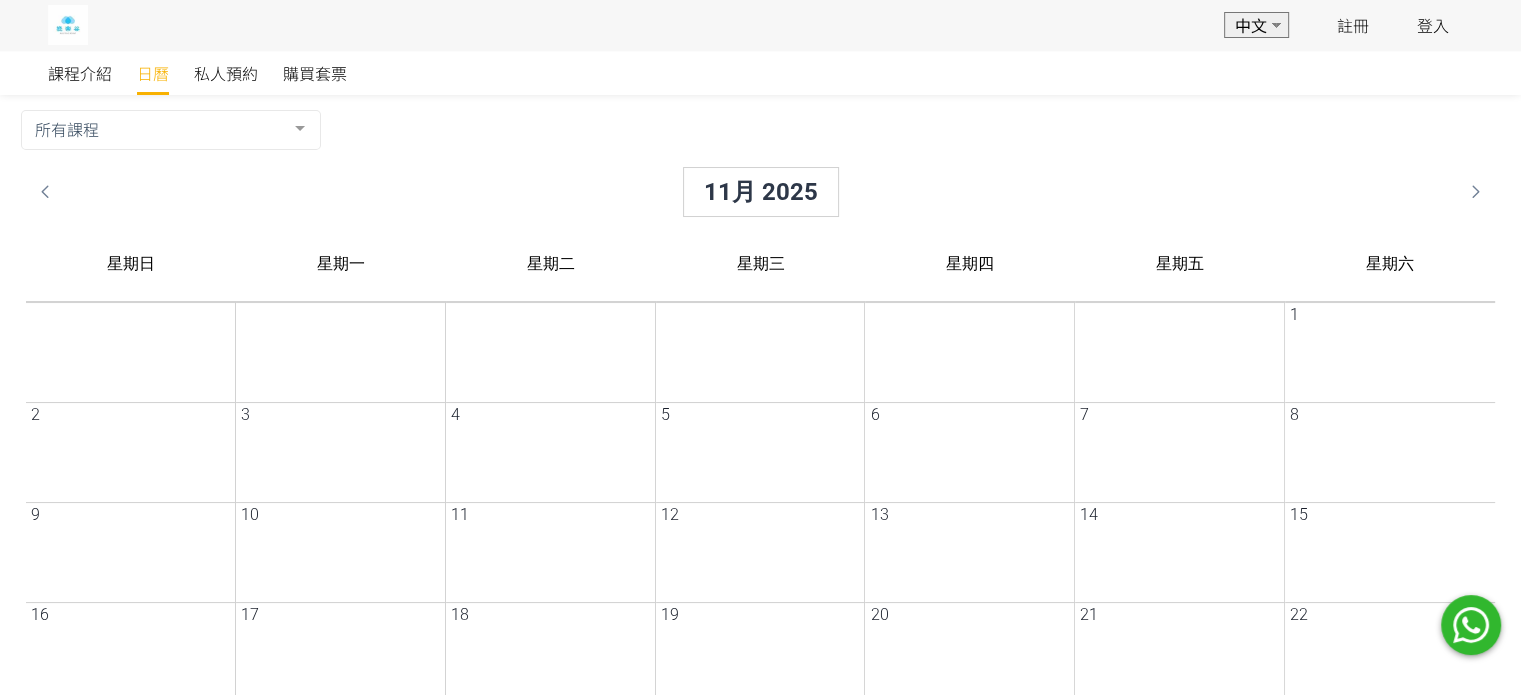 scroll, scrollTop: 0, scrollLeft: 0, axis: both 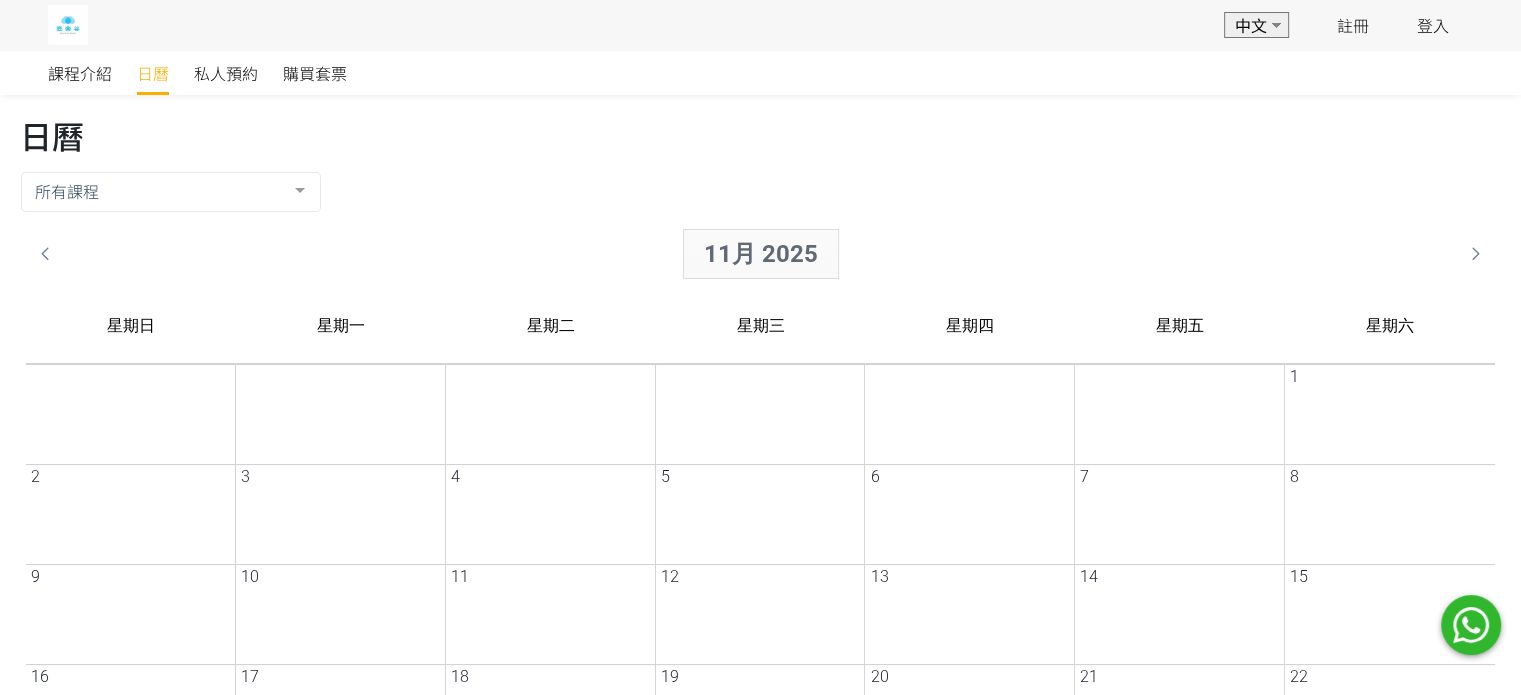 click on "11月 2025" at bounding box center [745, 254] 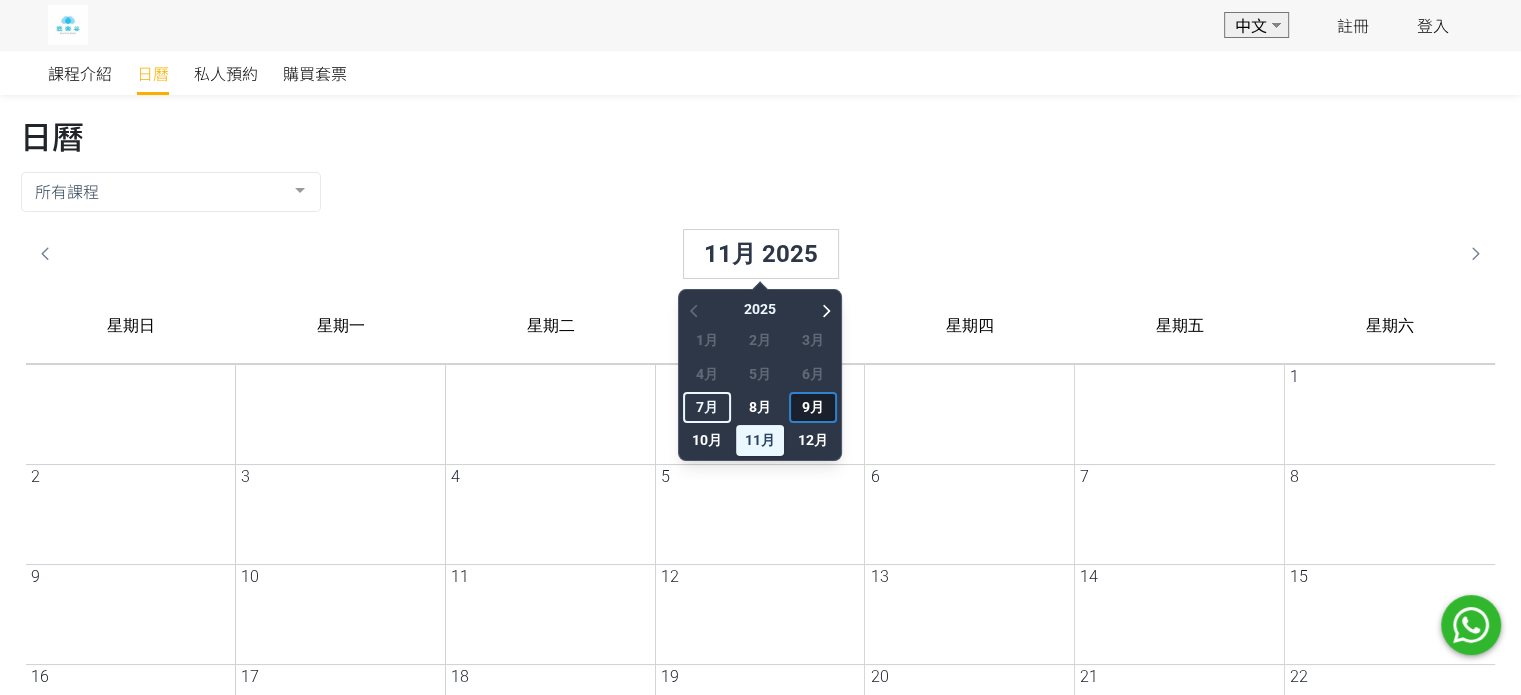click on "9月" at bounding box center (797, 407) 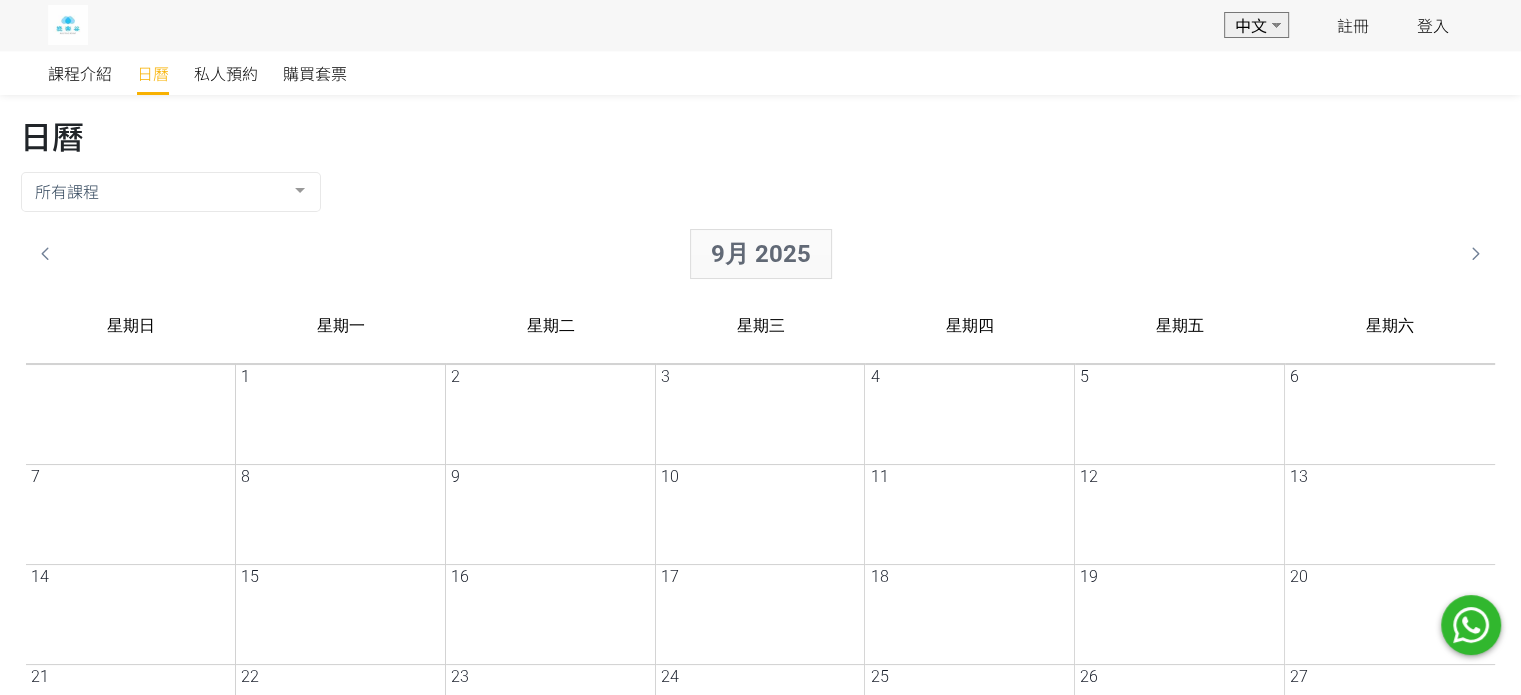 click on "9月 2025" at bounding box center (745, 254) 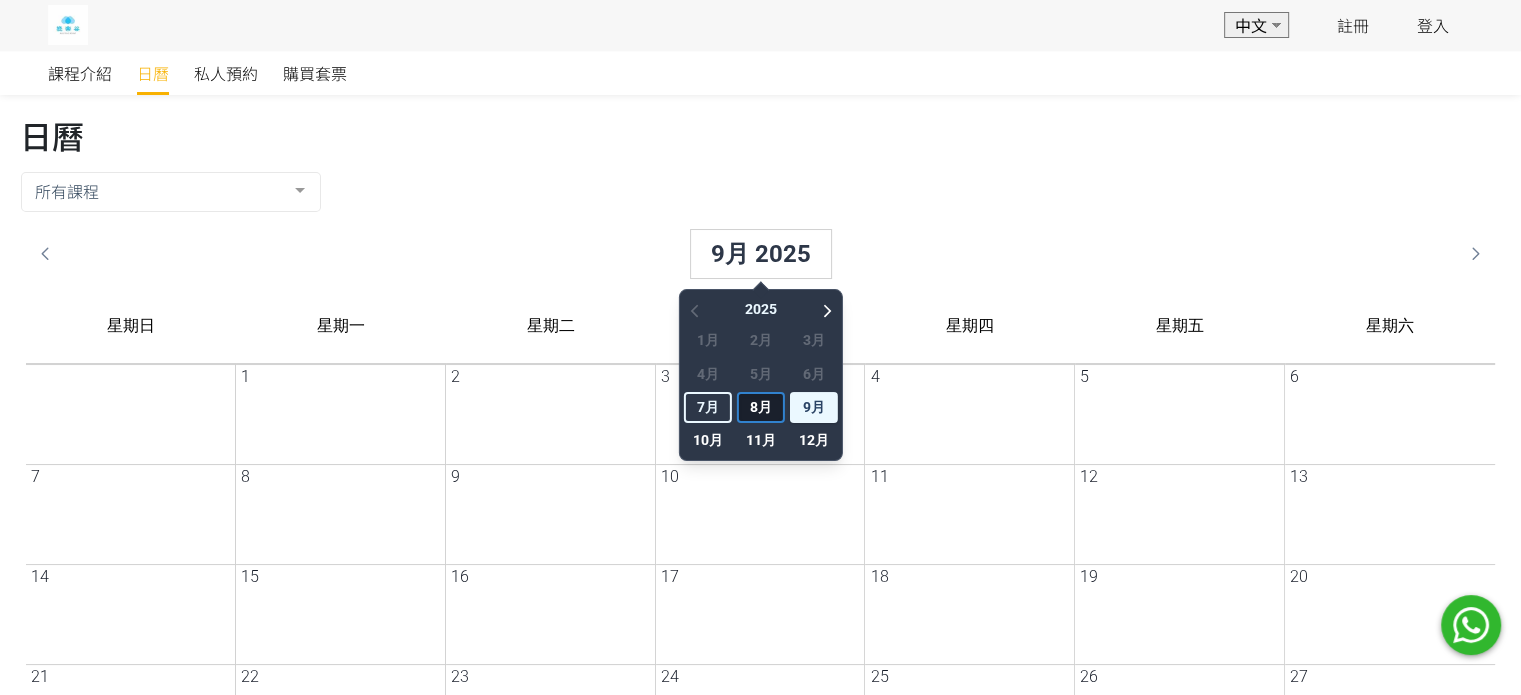 click on "8月" at bounding box center (745, 407) 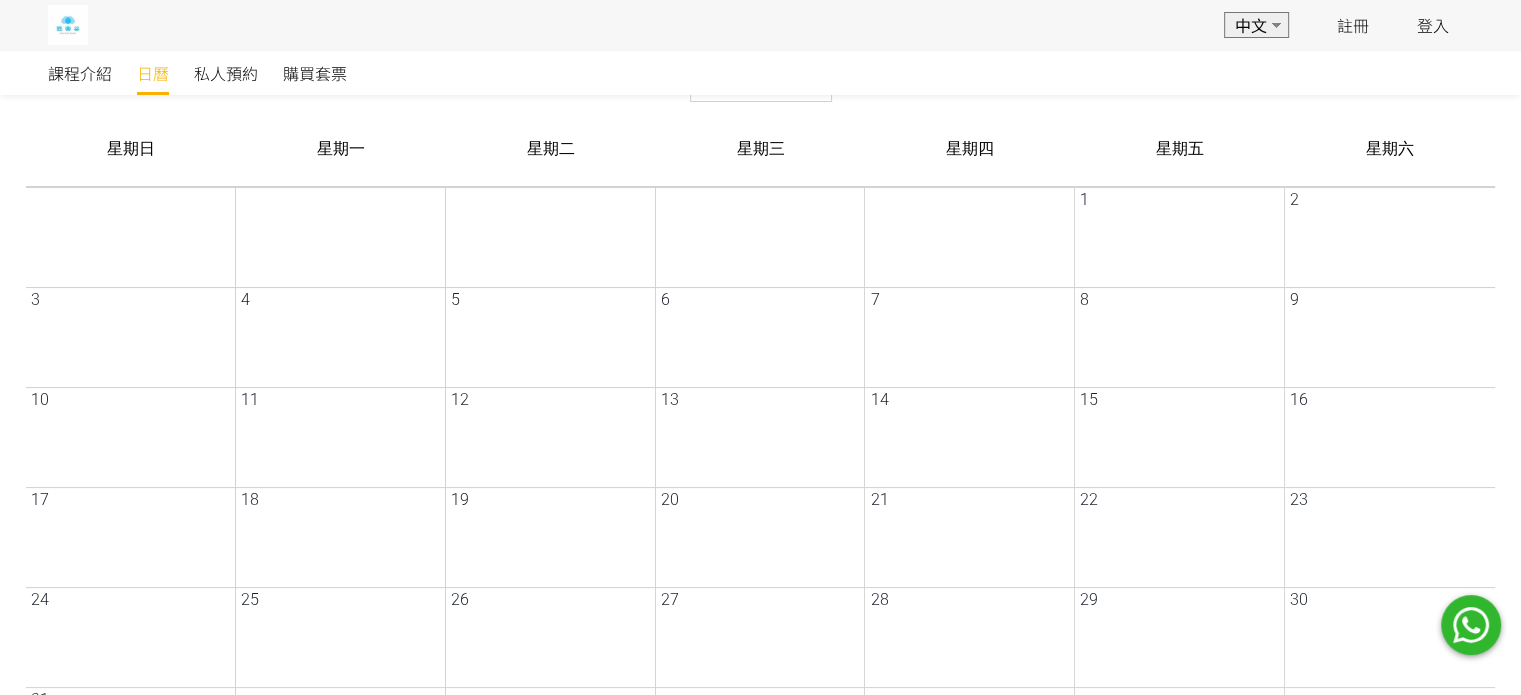scroll, scrollTop: 166, scrollLeft: 0, axis: vertical 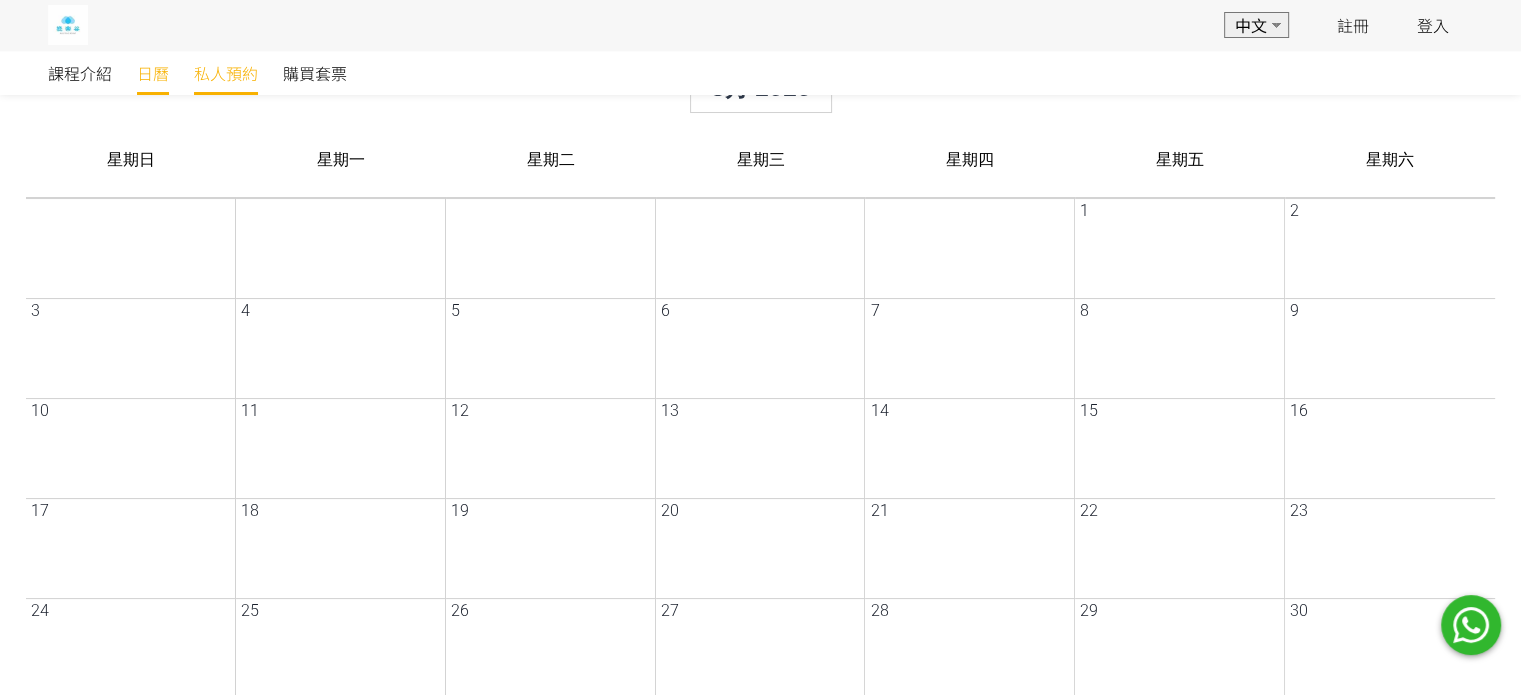 click on "私人預約" at bounding box center (226, 73) 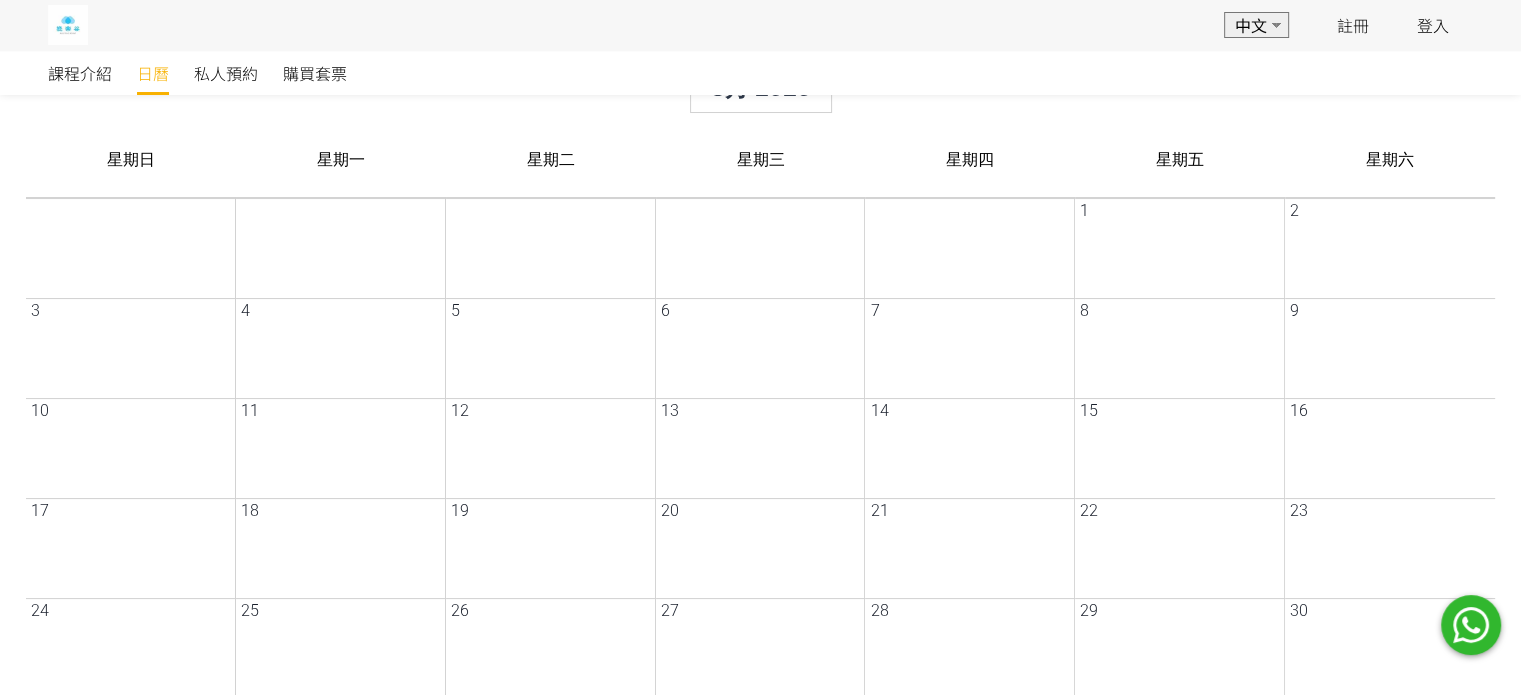 click on "購買套票" at bounding box center (327, 73) 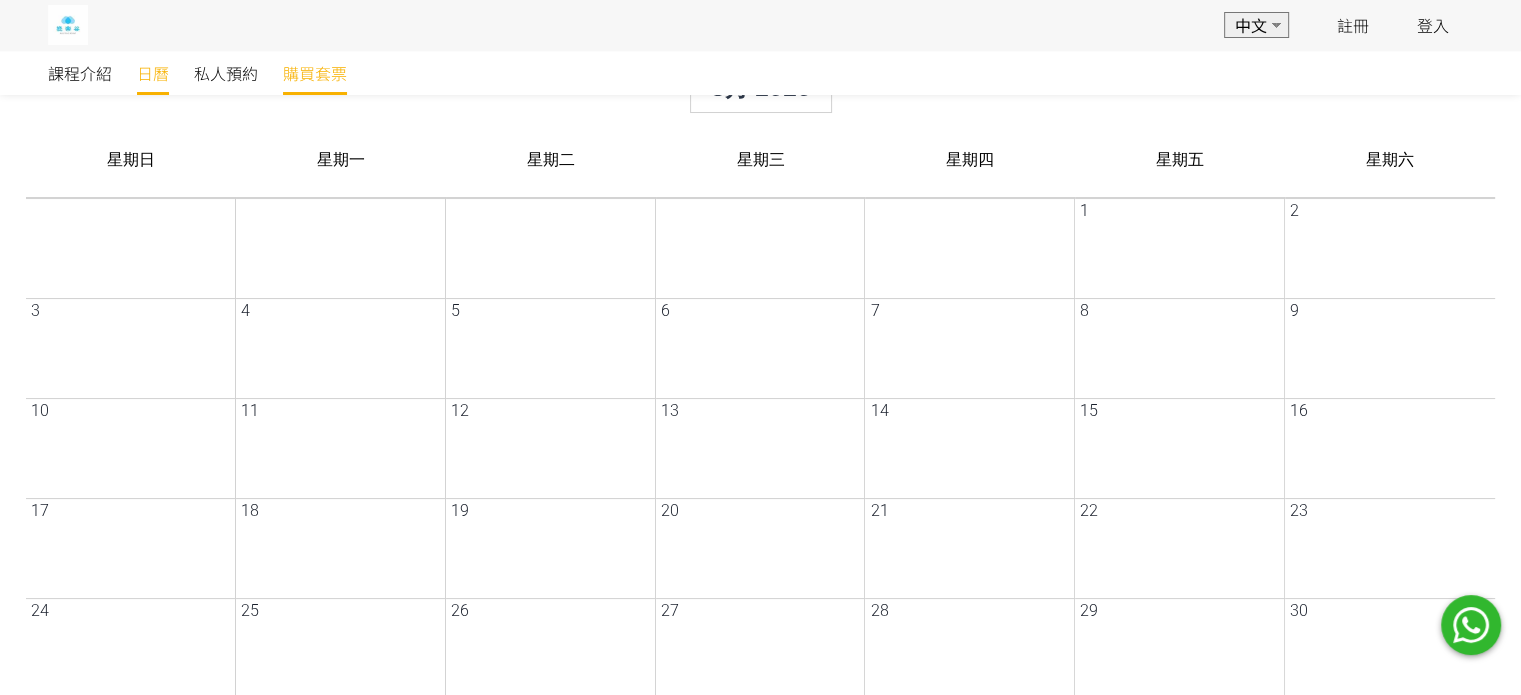click on "購買套票" at bounding box center [315, 73] 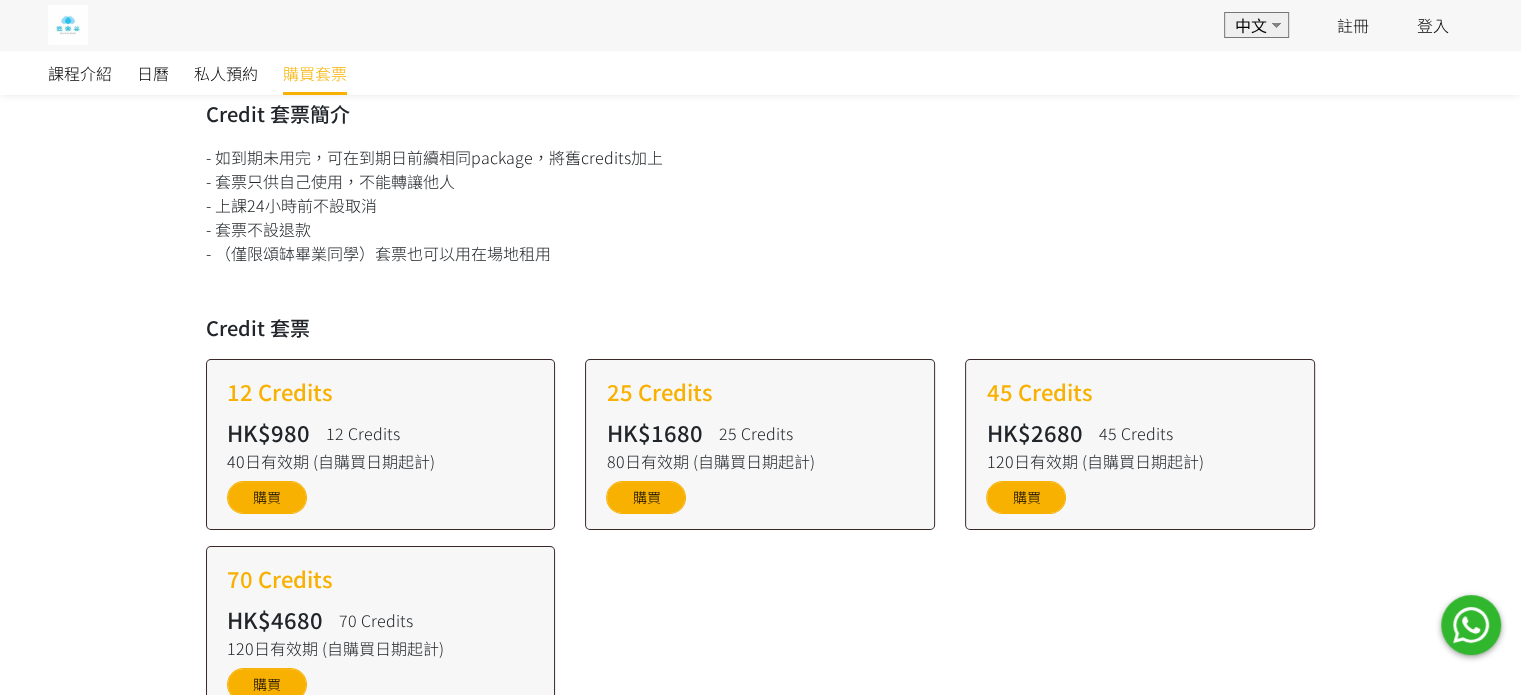scroll, scrollTop: 0, scrollLeft: 0, axis: both 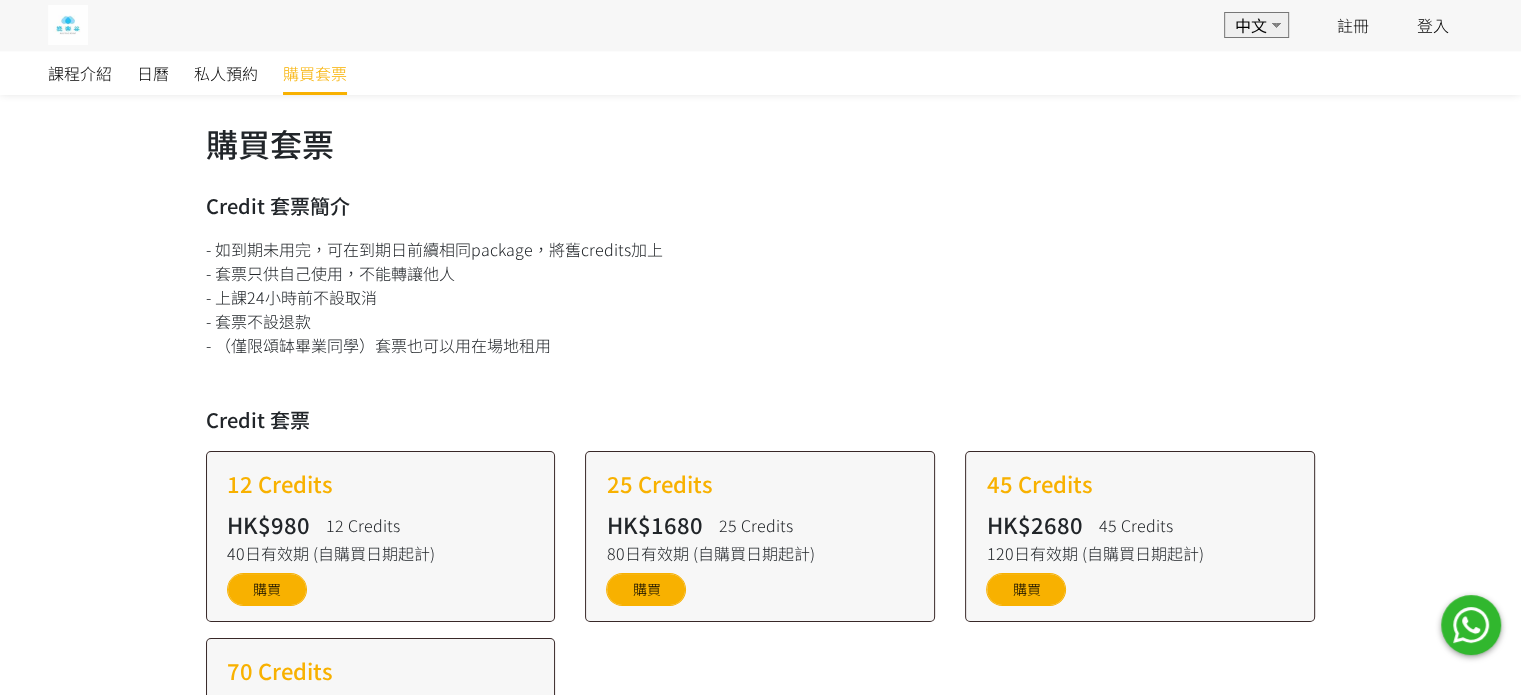 click on "課程介紹" at bounding box center [92, 73] 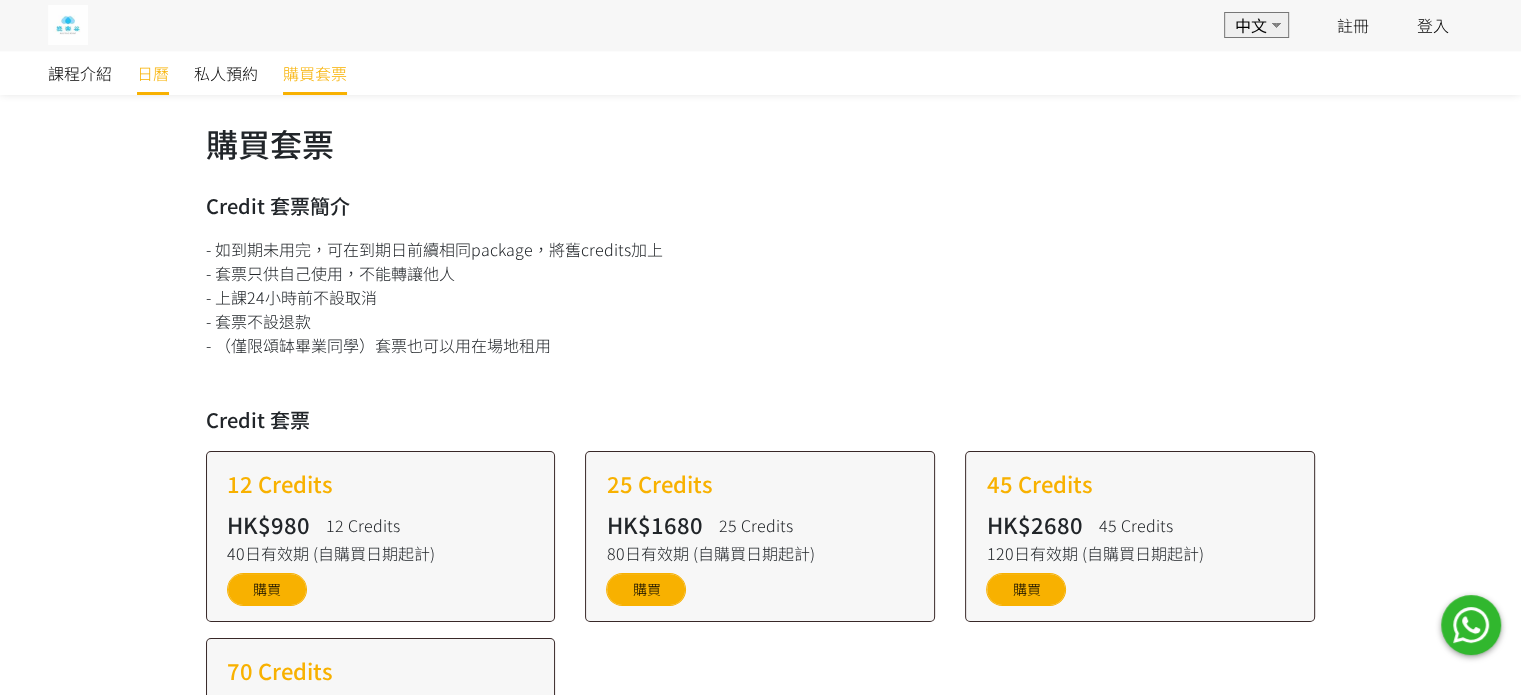 click on "日曆" at bounding box center (153, 73) 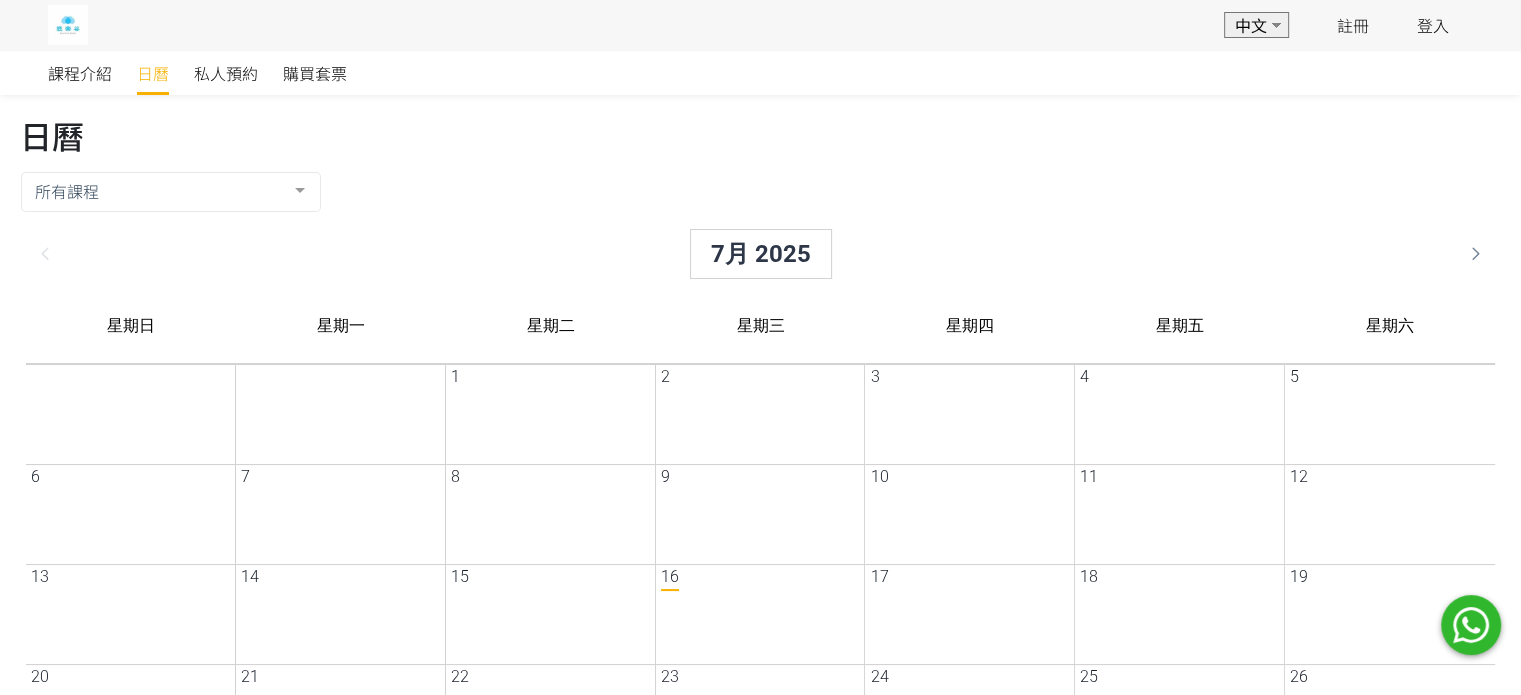 scroll, scrollTop: 0, scrollLeft: 0, axis: both 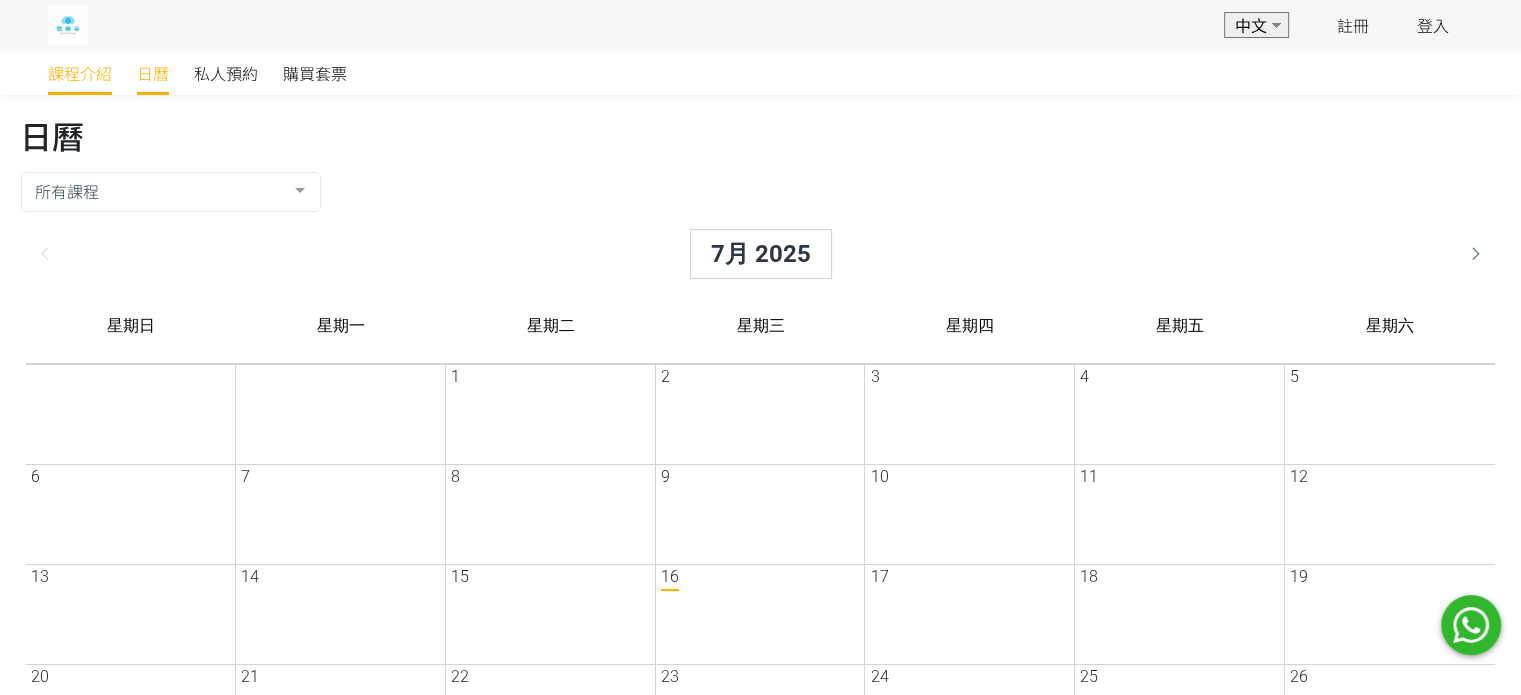 click on "課程介紹" at bounding box center (80, 73) 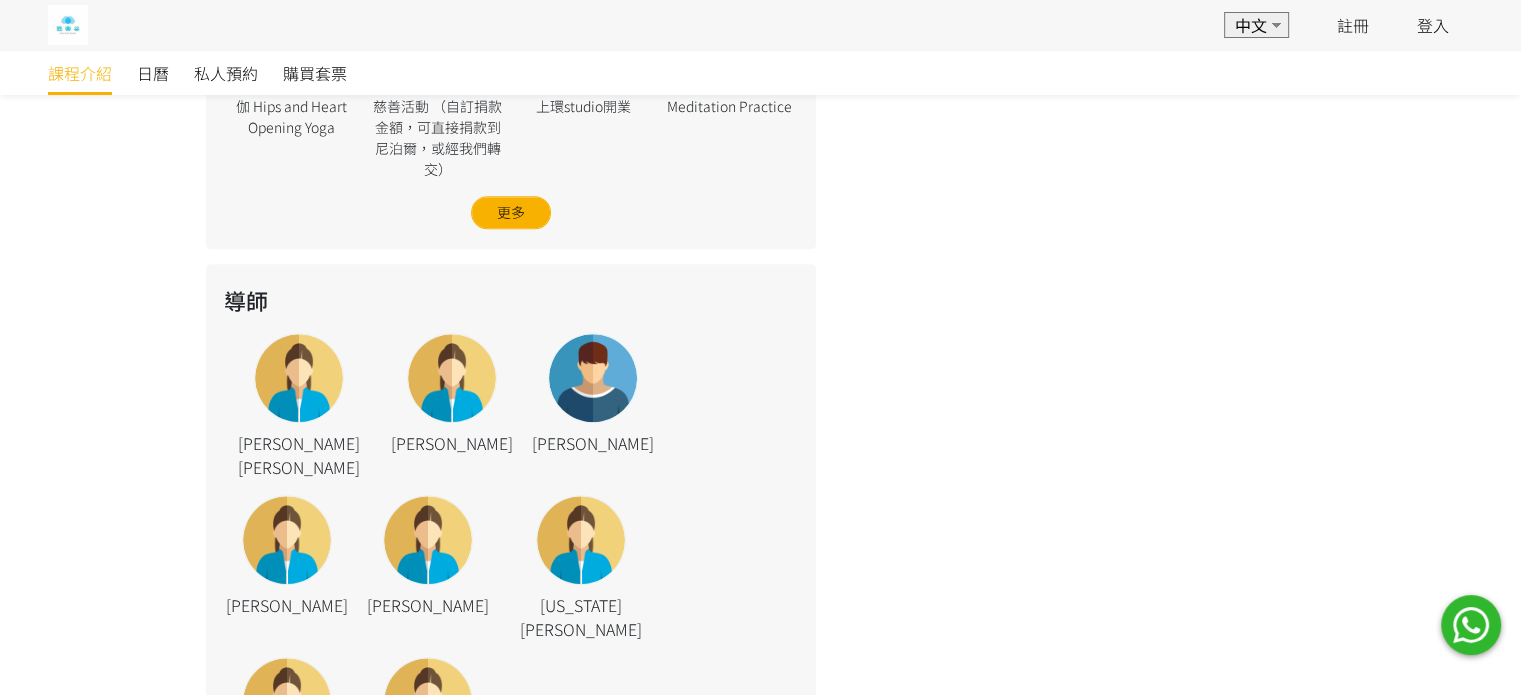 scroll, scrollTop: 1313, scrollLeft: 0, axis: vertical 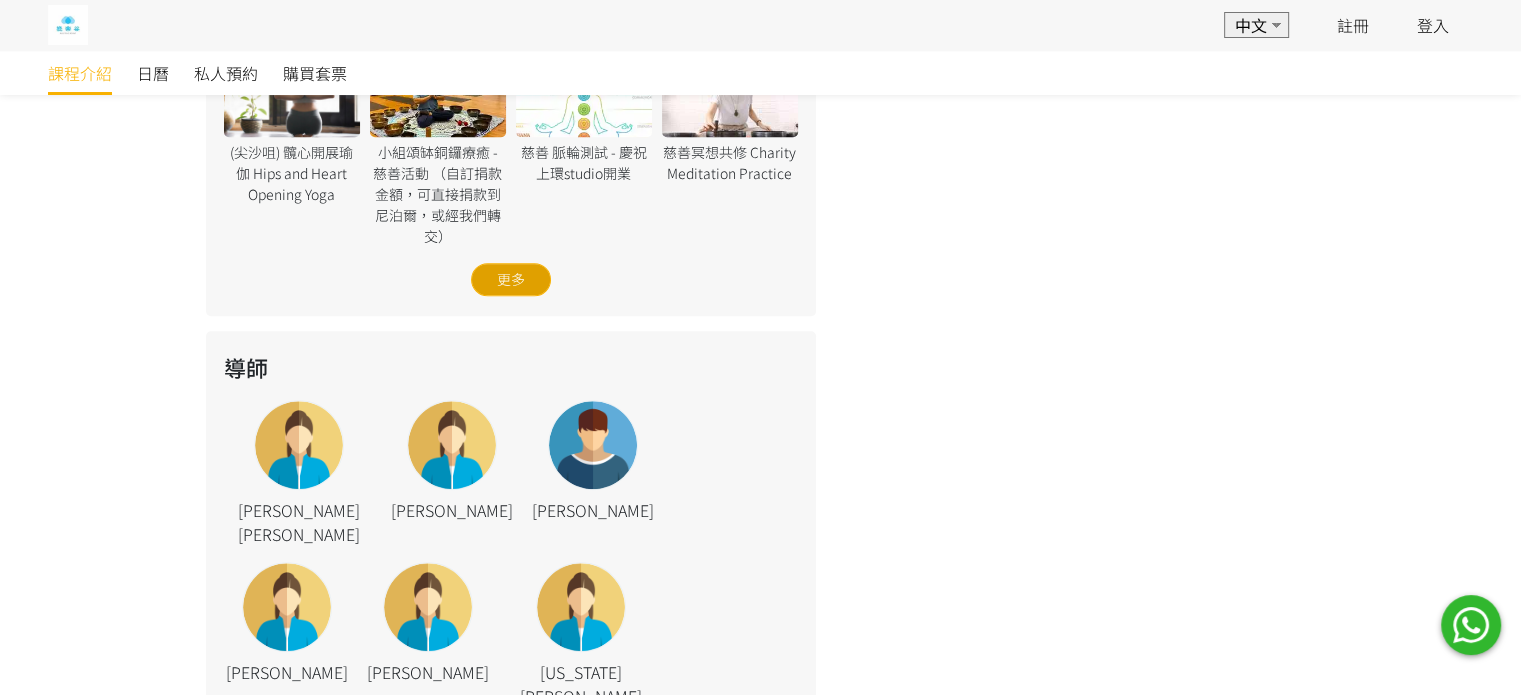 click on "更多" at bounding box center (511, 279) 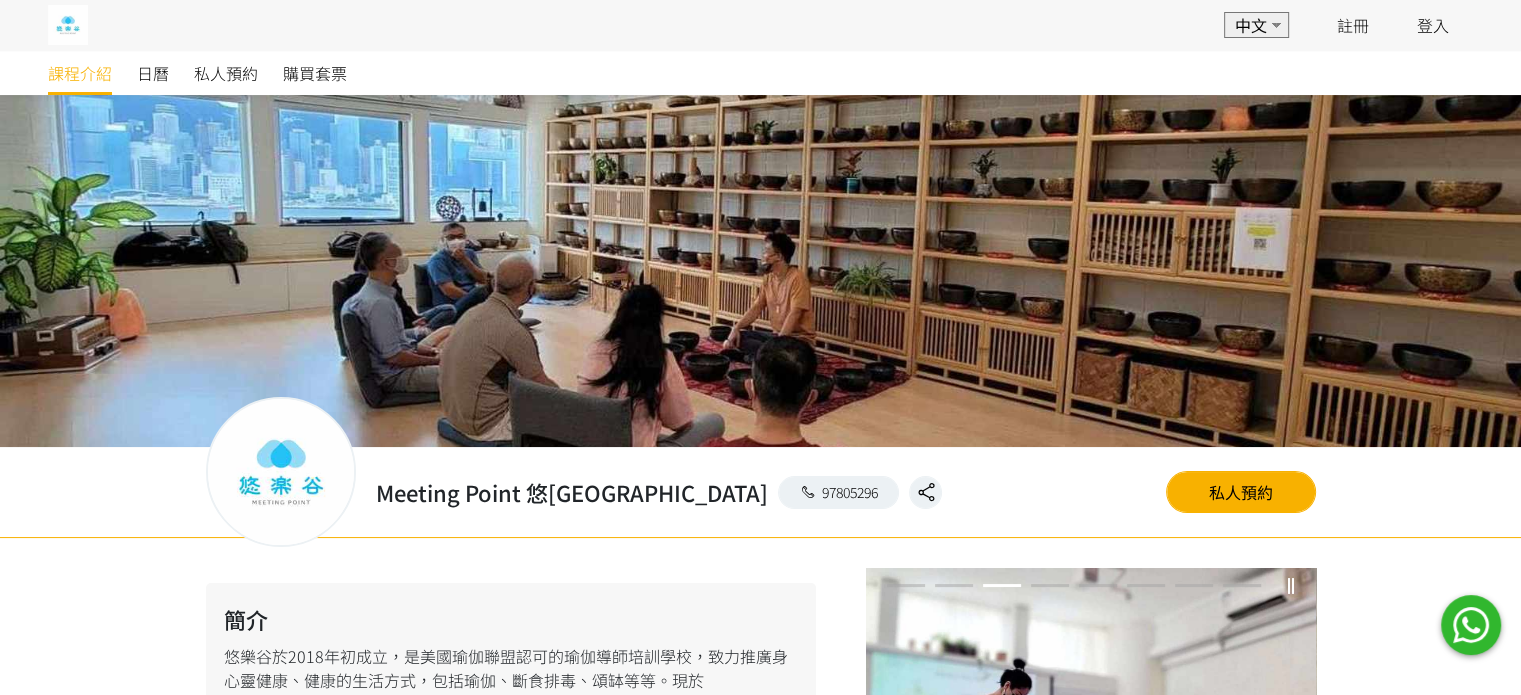 scroll, scrollTop: 0, scrollLeft: 0, axis: both 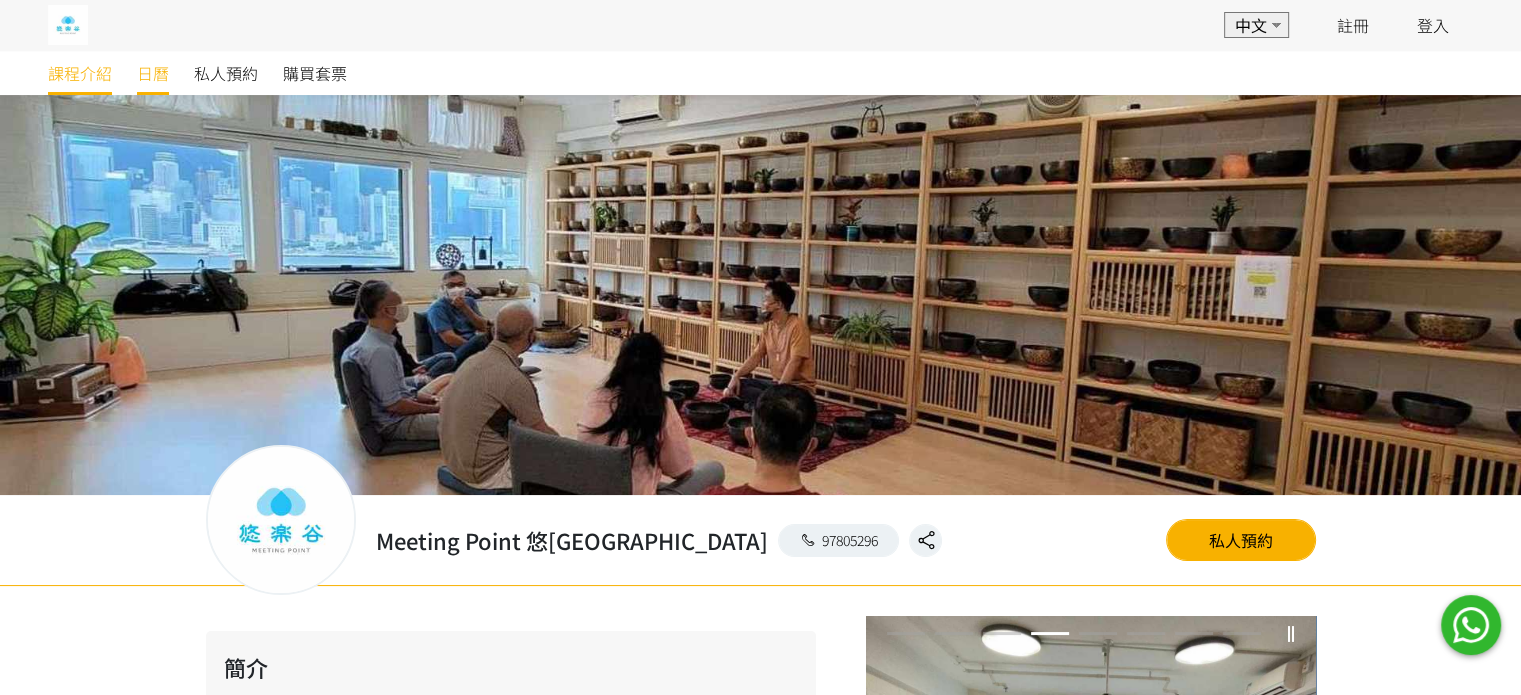 click on "日曆" at bounding box center [153, 73] 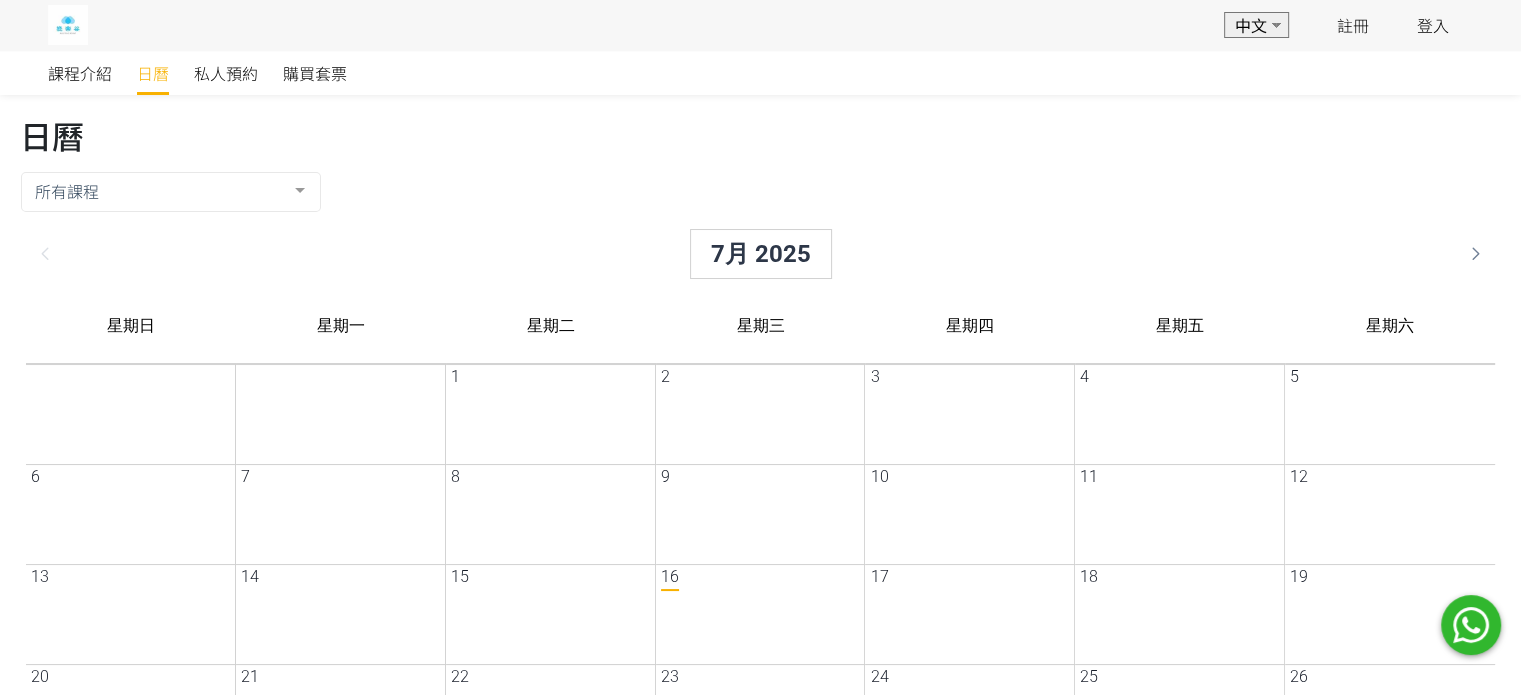 scroll, scrollTop: 0, scrollLeft: 0, axis: both 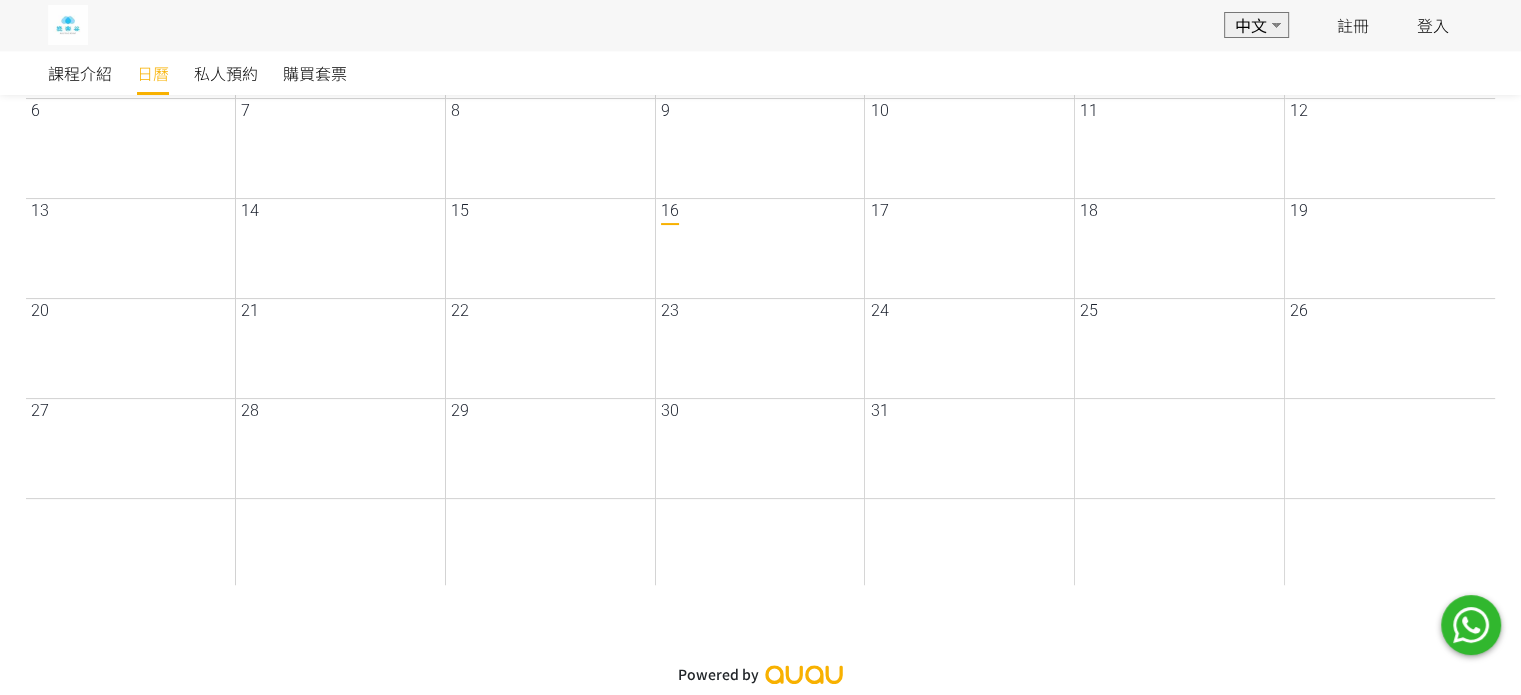 click on "6" at bounding box center [745, 548] 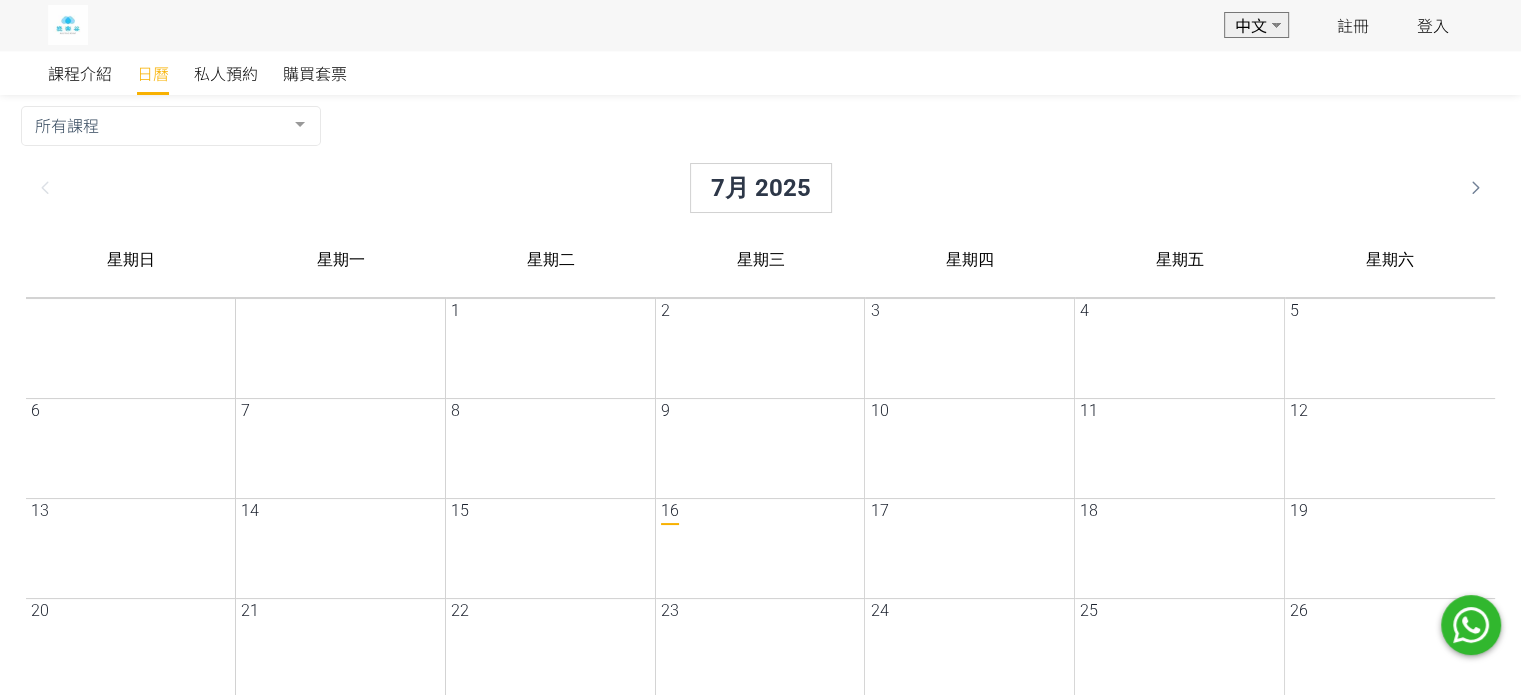 scroll, scrollTop: 0, scrollLeft: 0, axis: both 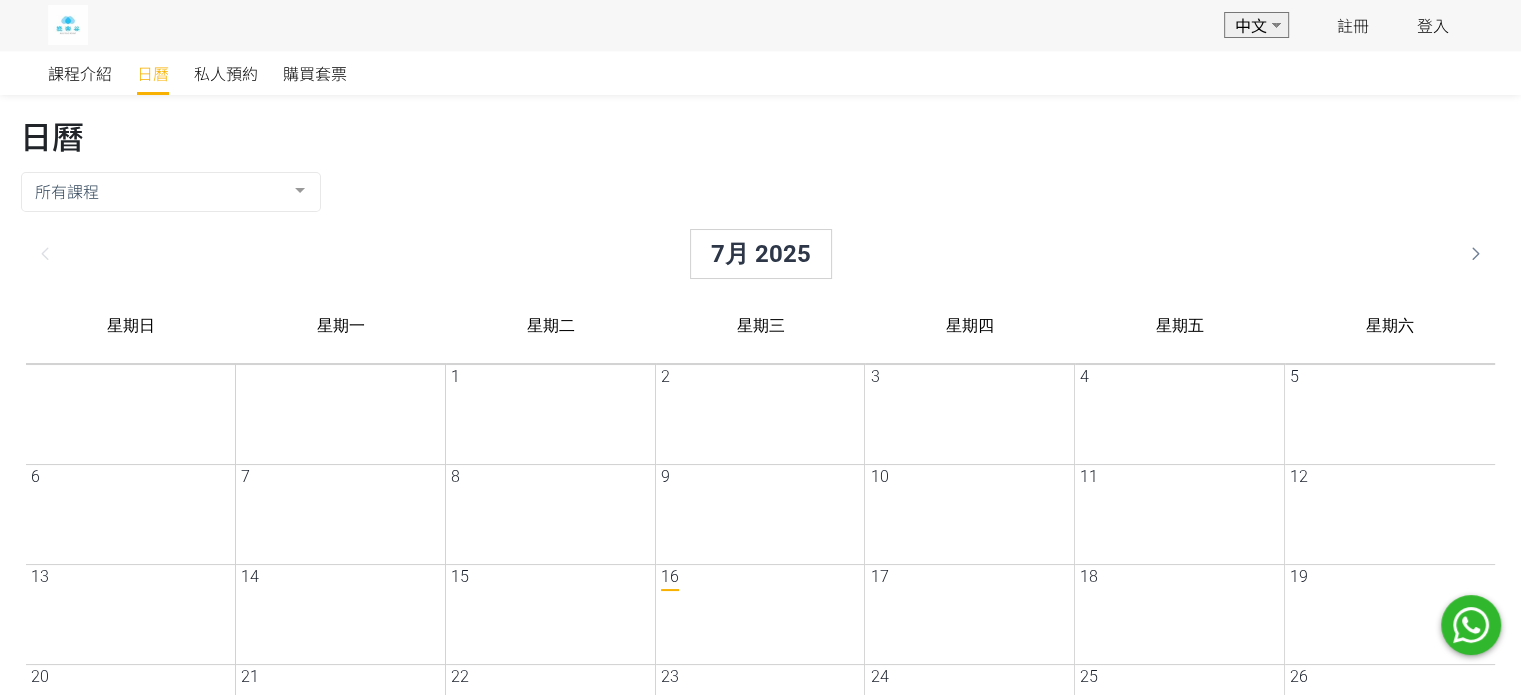 click on "所有課程         所有課程     搜尋結果空白   課程列表空白             7月 2025 日 一 二 三 四 五 六 29 30 1 2 3 4 5 6 7 8 9 10 11 12 13 14 15 16 17 18 19 20 21 22 23 24 25 26 27 28 29 30 31 1 2 3 4 5 6 7 8 9   7月 2025 星期日 星期一 星期二 星期三 星期四 星期五 星期六
29
30
1
2
3
4
5
6
7
8
9
10
11
12
13
14
15
16
17
18
19
20
21
22" at bounding box center [744, 568] 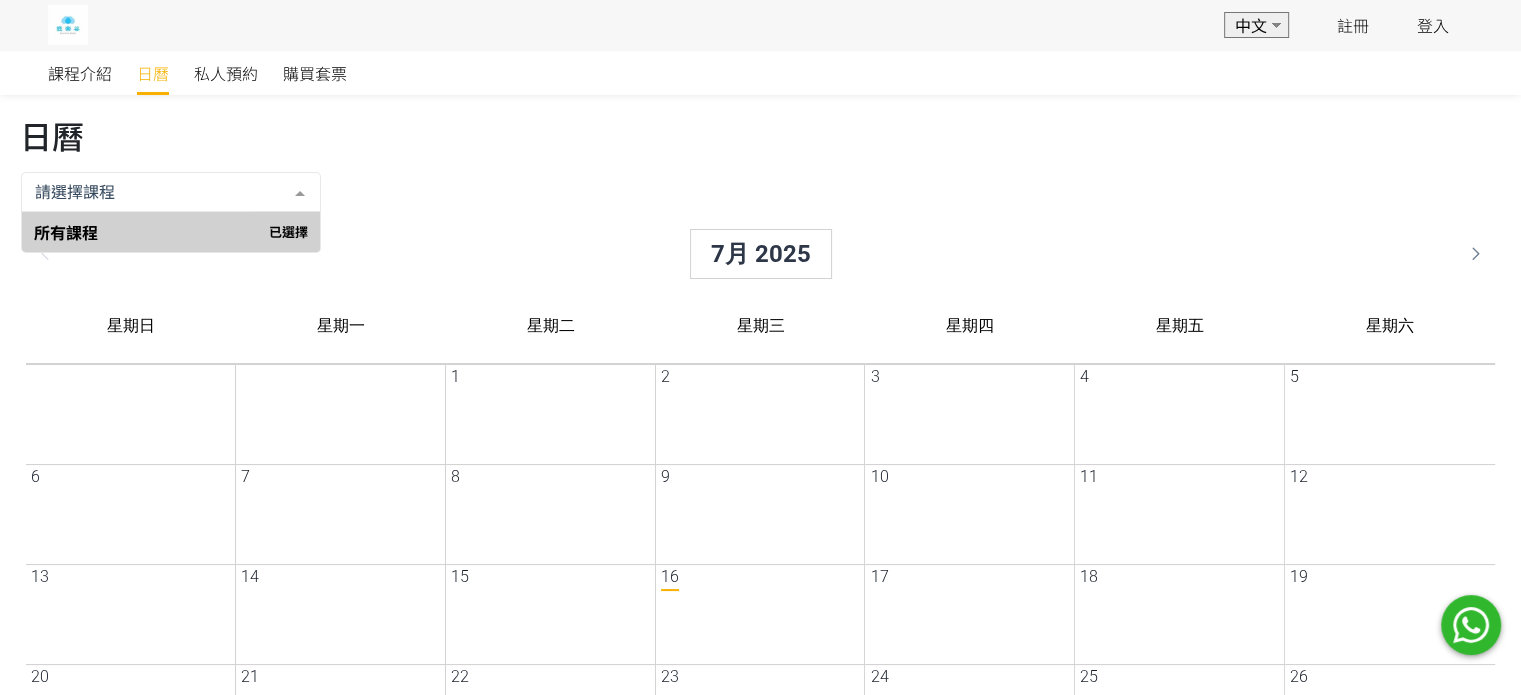 click at bounding box center (155, 192) 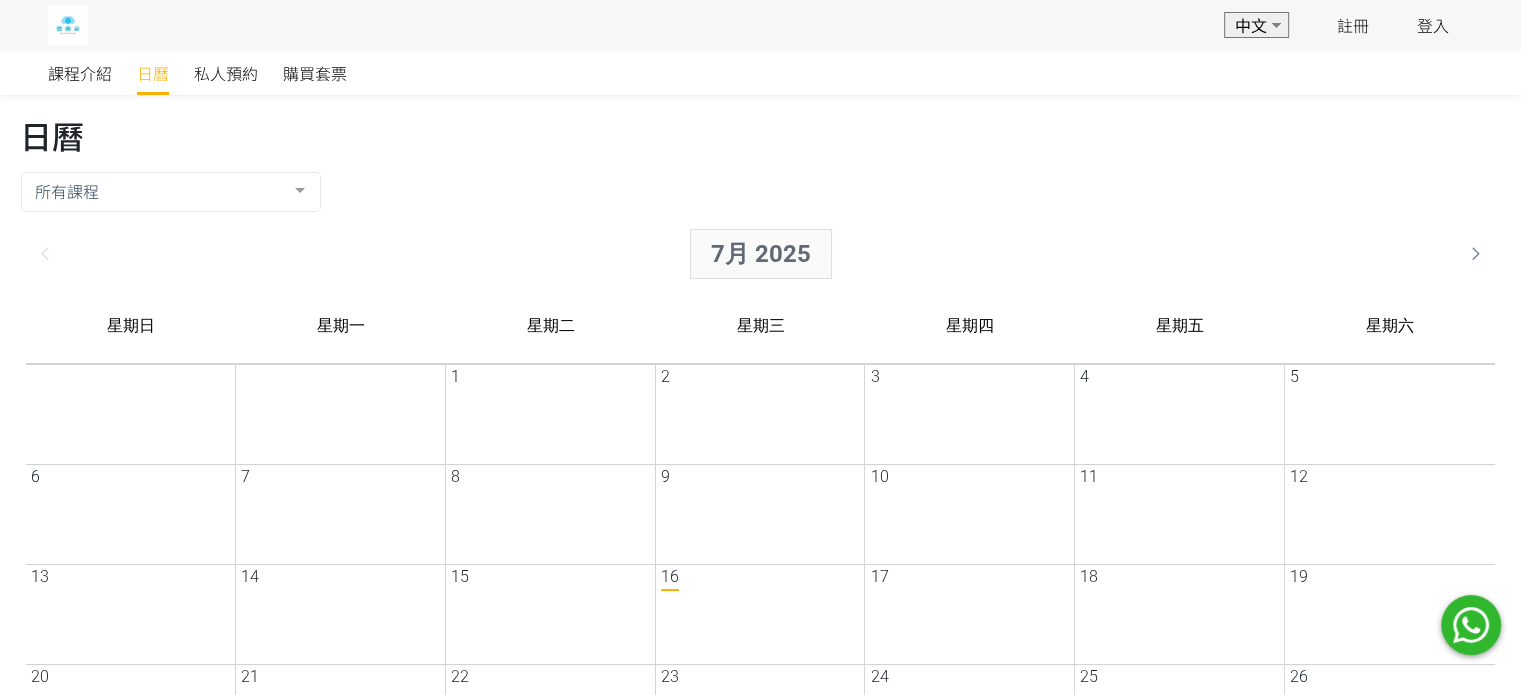 click on "7月 2025" at bounding box center [745, 254] 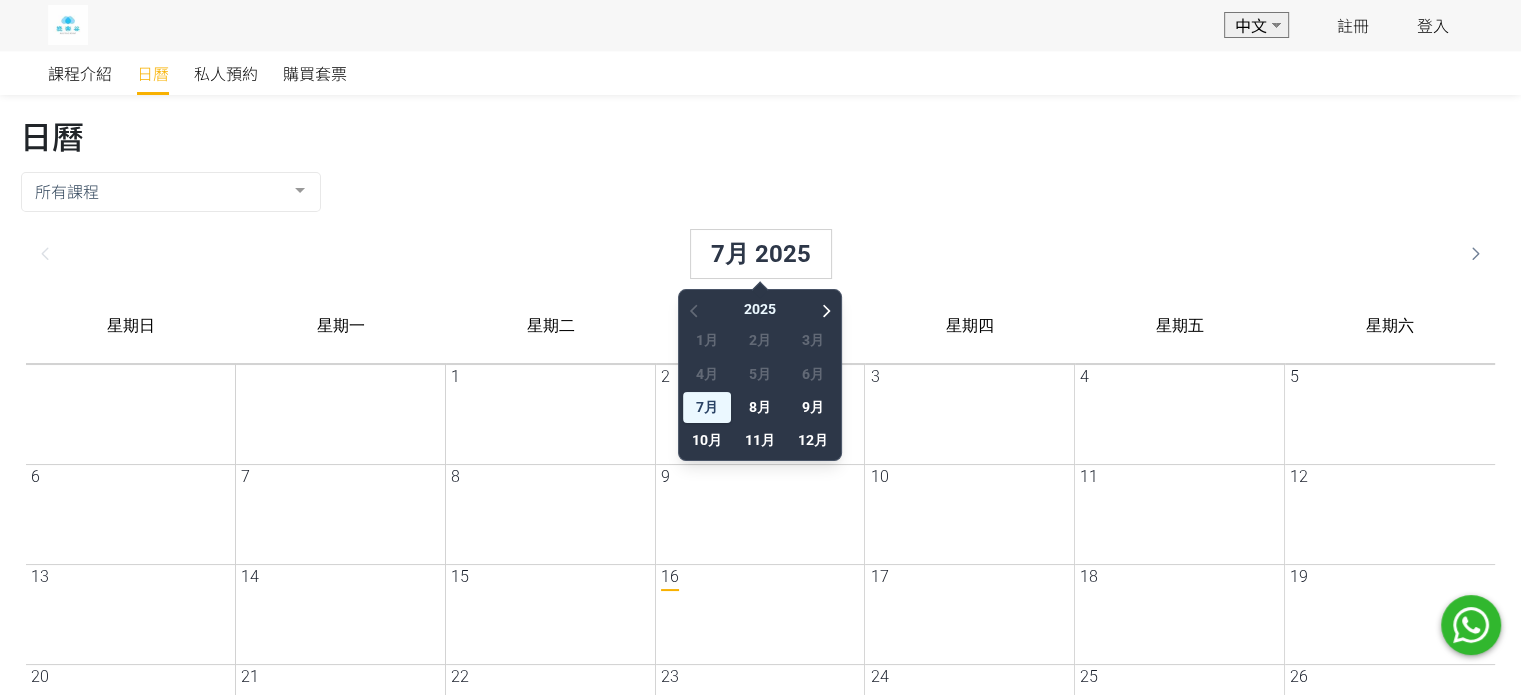 click on "所有課程         所有課程     搜尋結果空白   課程列表空白" at bounding box center (744, 193) 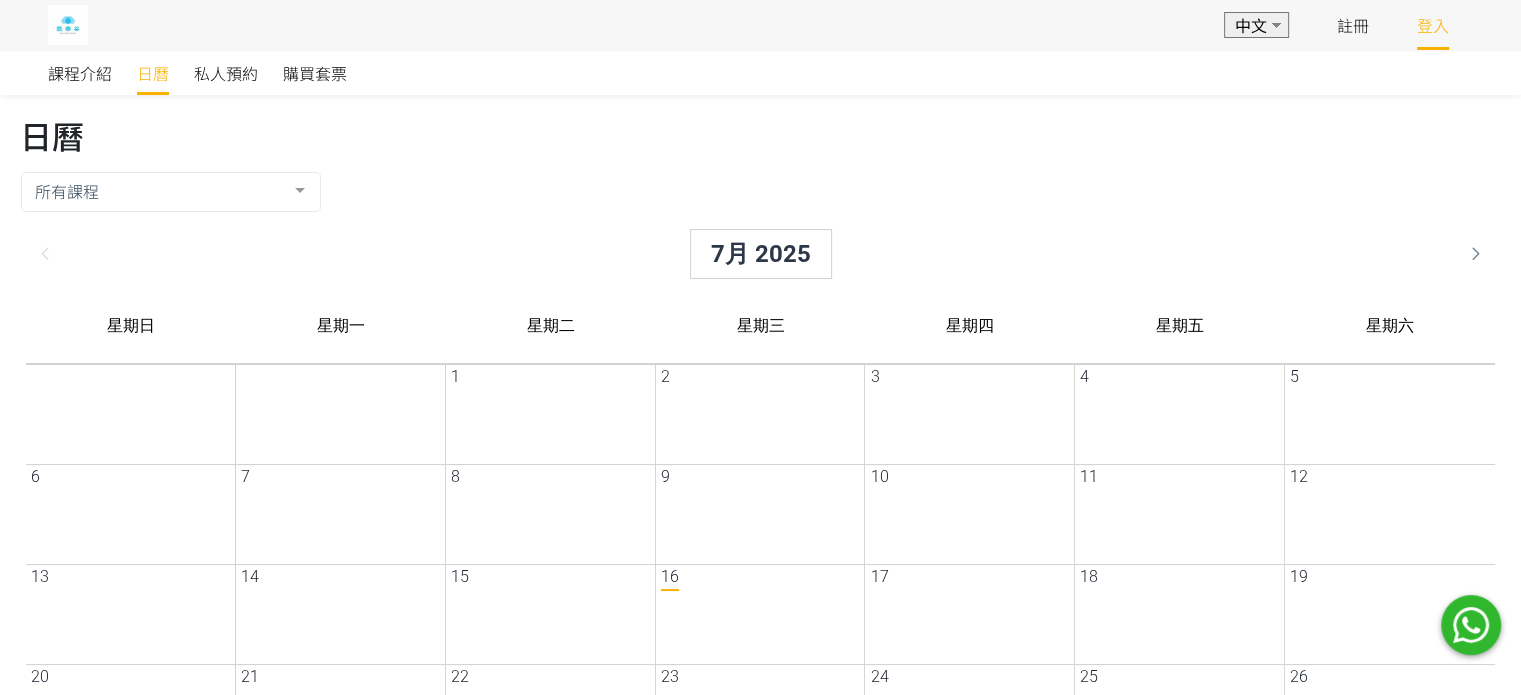 click on "登入" at bounding box center (1433, 25) 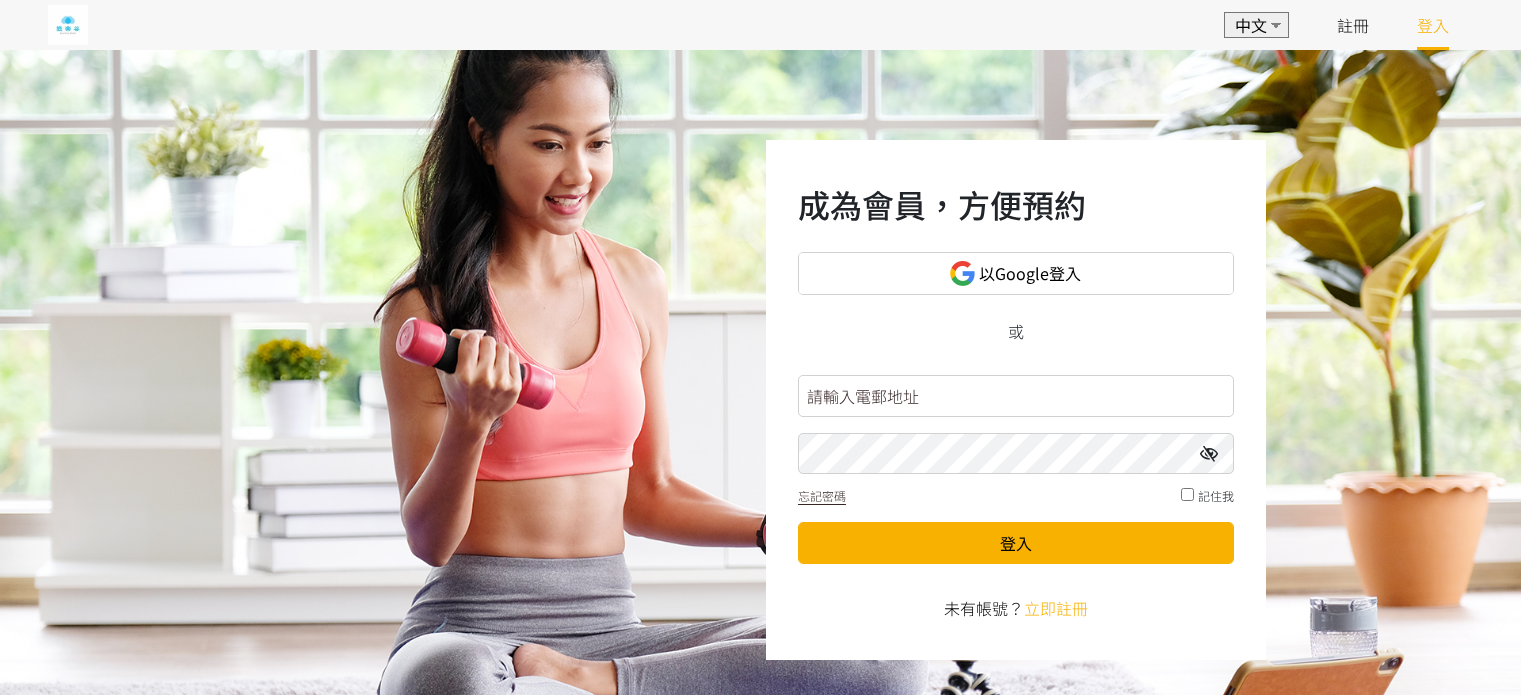 scroll, scrollTop: 0, scrollLeft: 0, axis: both 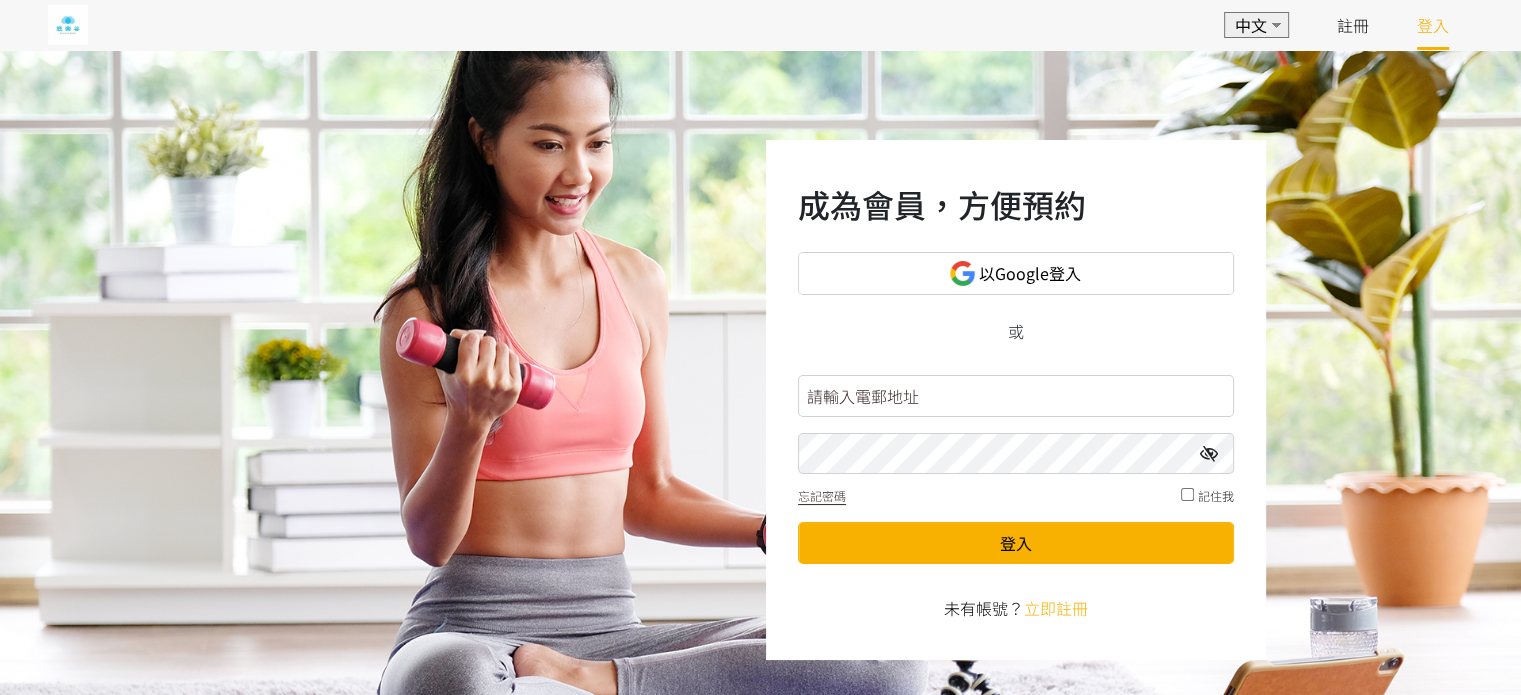 drag, startPoint x: 900, startPoint y: 387, endPoint x: 956, endPoint y: 321, distance: 86.55634 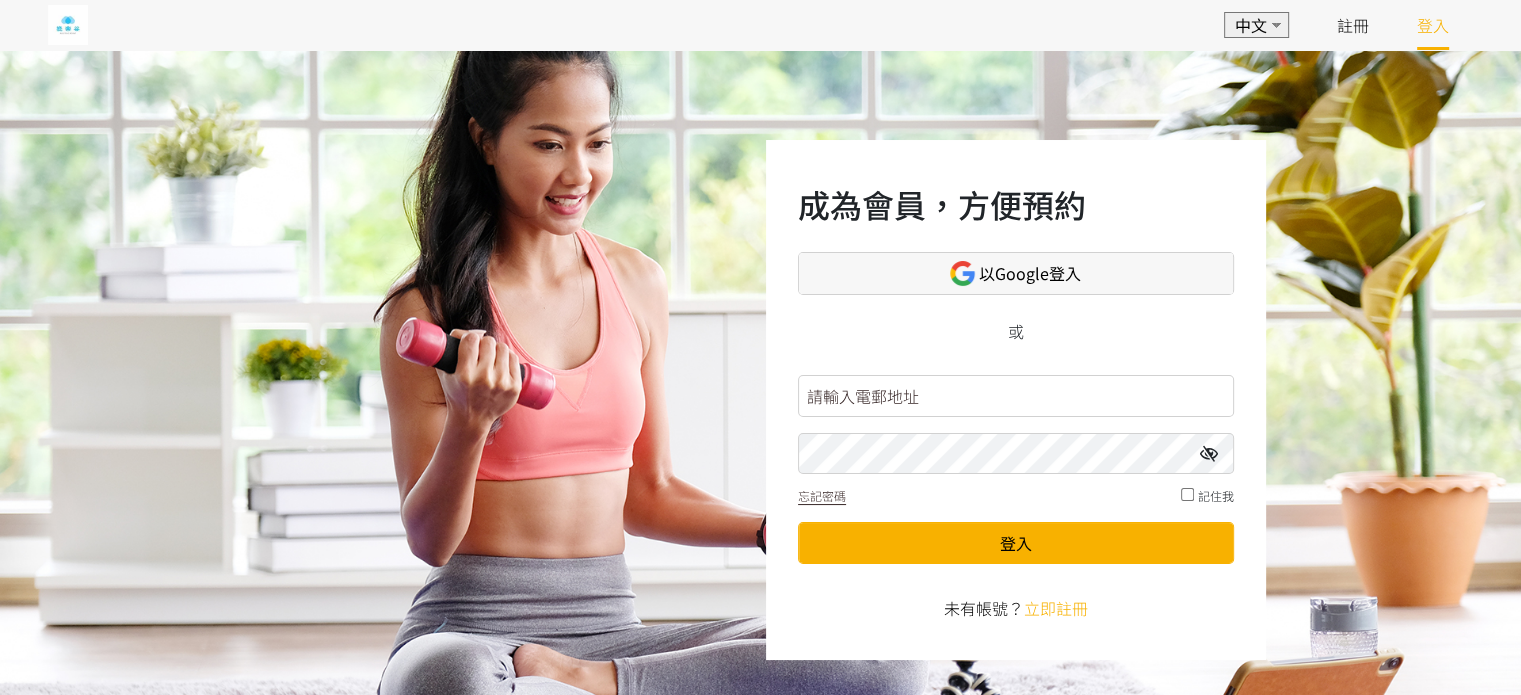 click on "以Google登入" at bounding box center (1016, 273) 